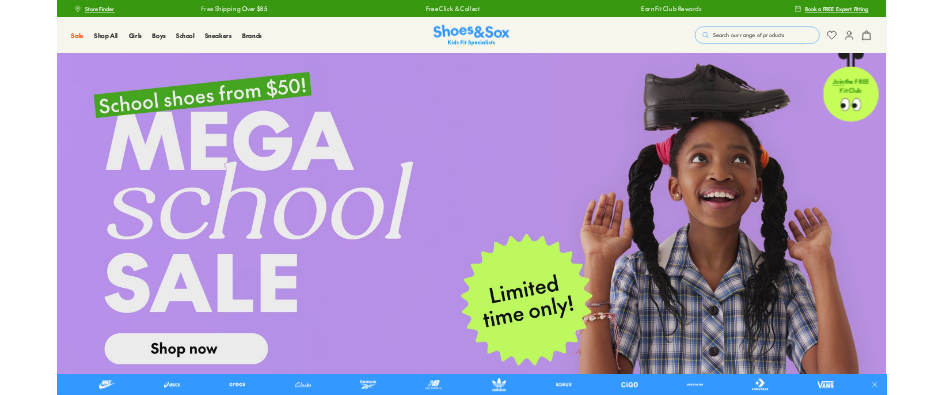 scroll, scrollTop: 0, scrollLeft: 0, axis: both 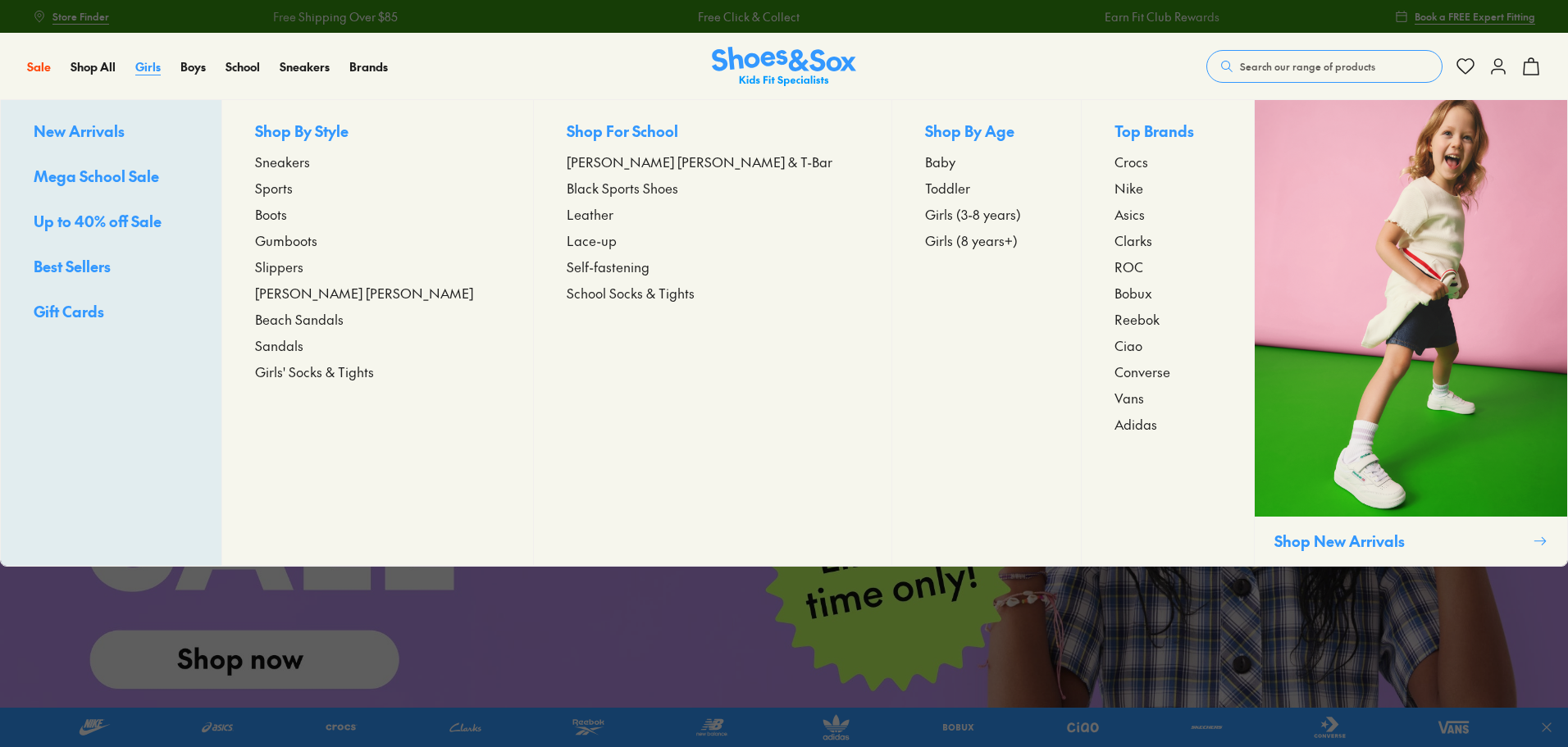 click on "Girls" at bounding box center [148, 66] 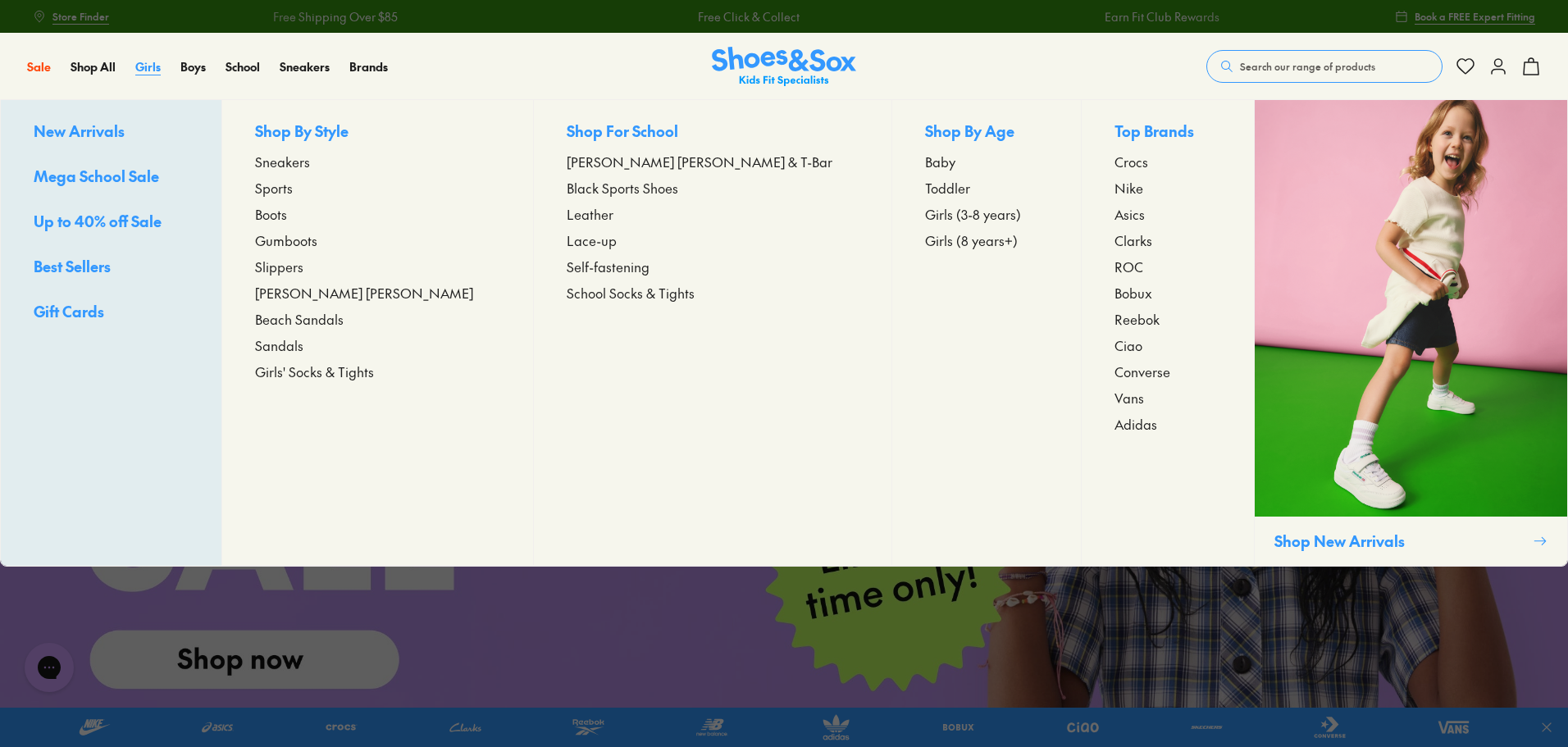 scroll, scrollTop: 0, scrollLeft: 0, axis: both 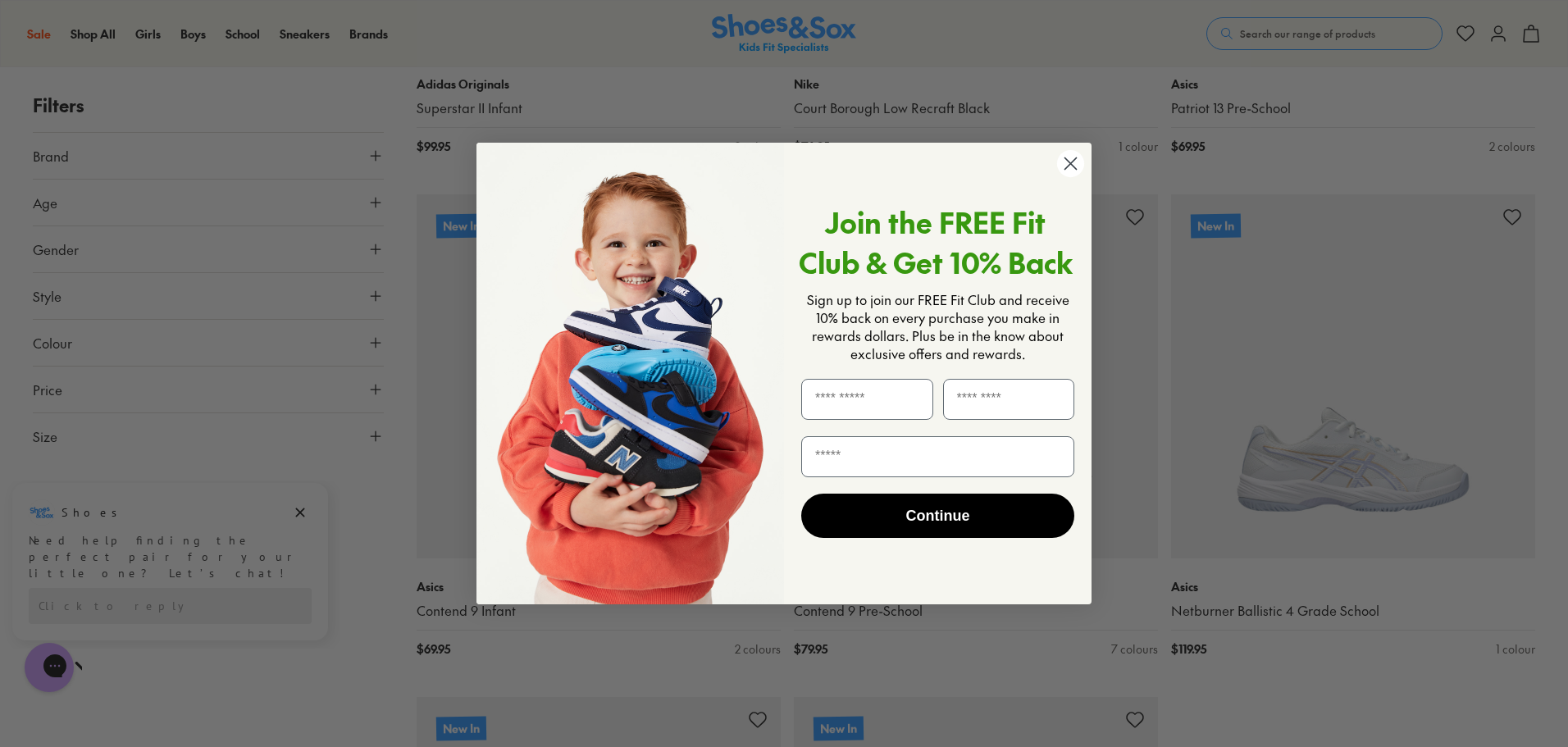 click 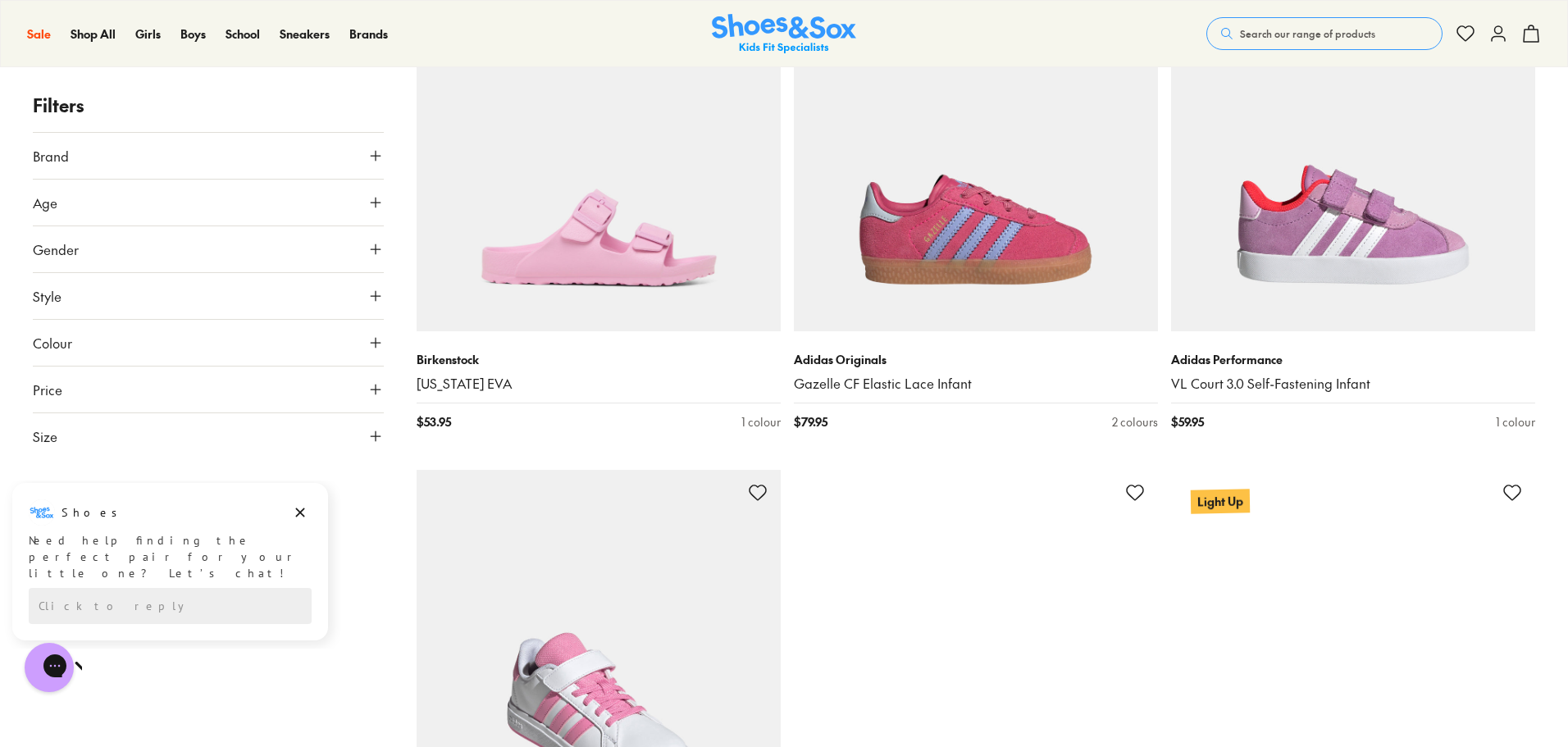 scroll, scrollTop: 9430, scrollLeft: 0, axis: vertical 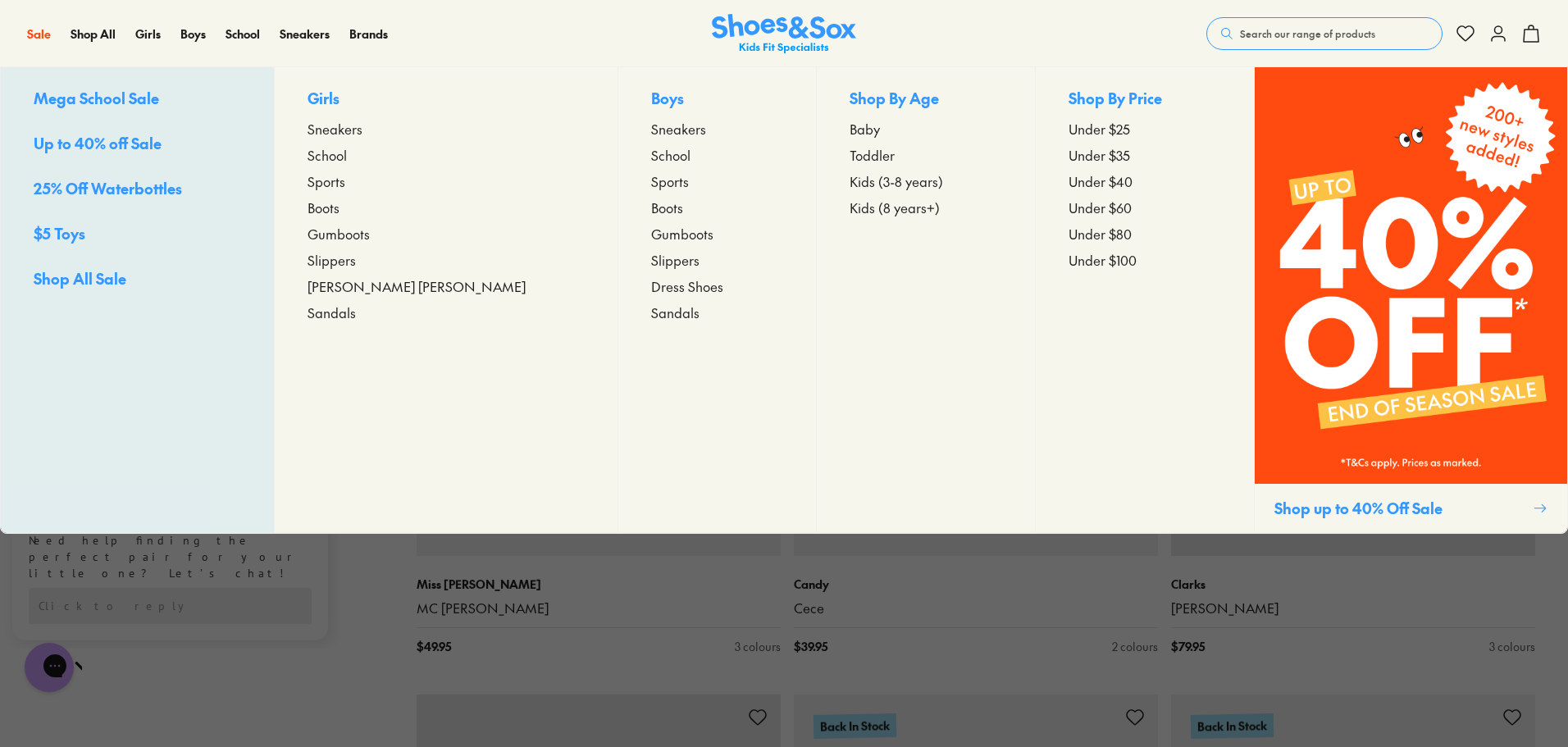 click on "Girls" at bounding box center [446, 99] 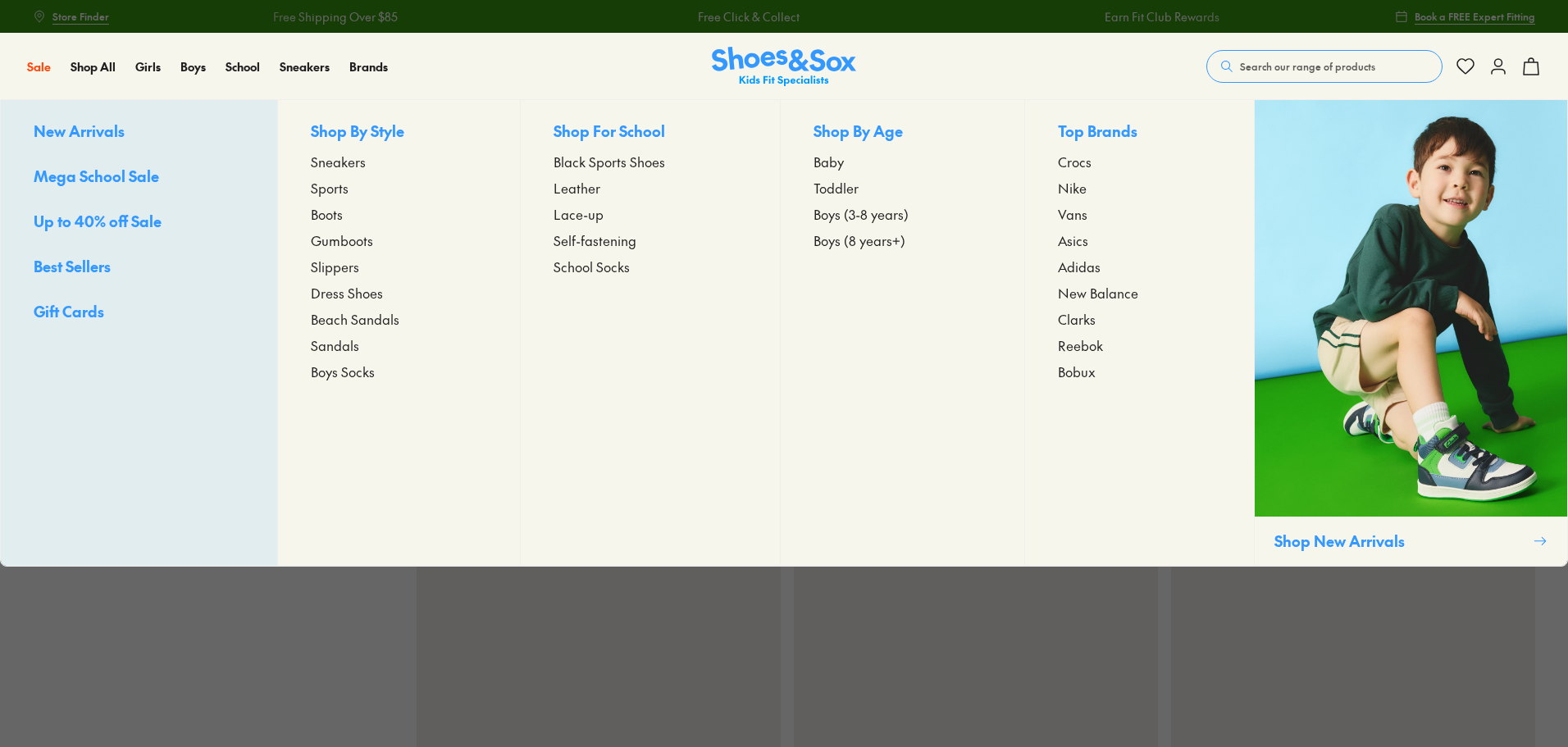 scroll, scrollTop: 0, scrollLeft: 0, axis: both 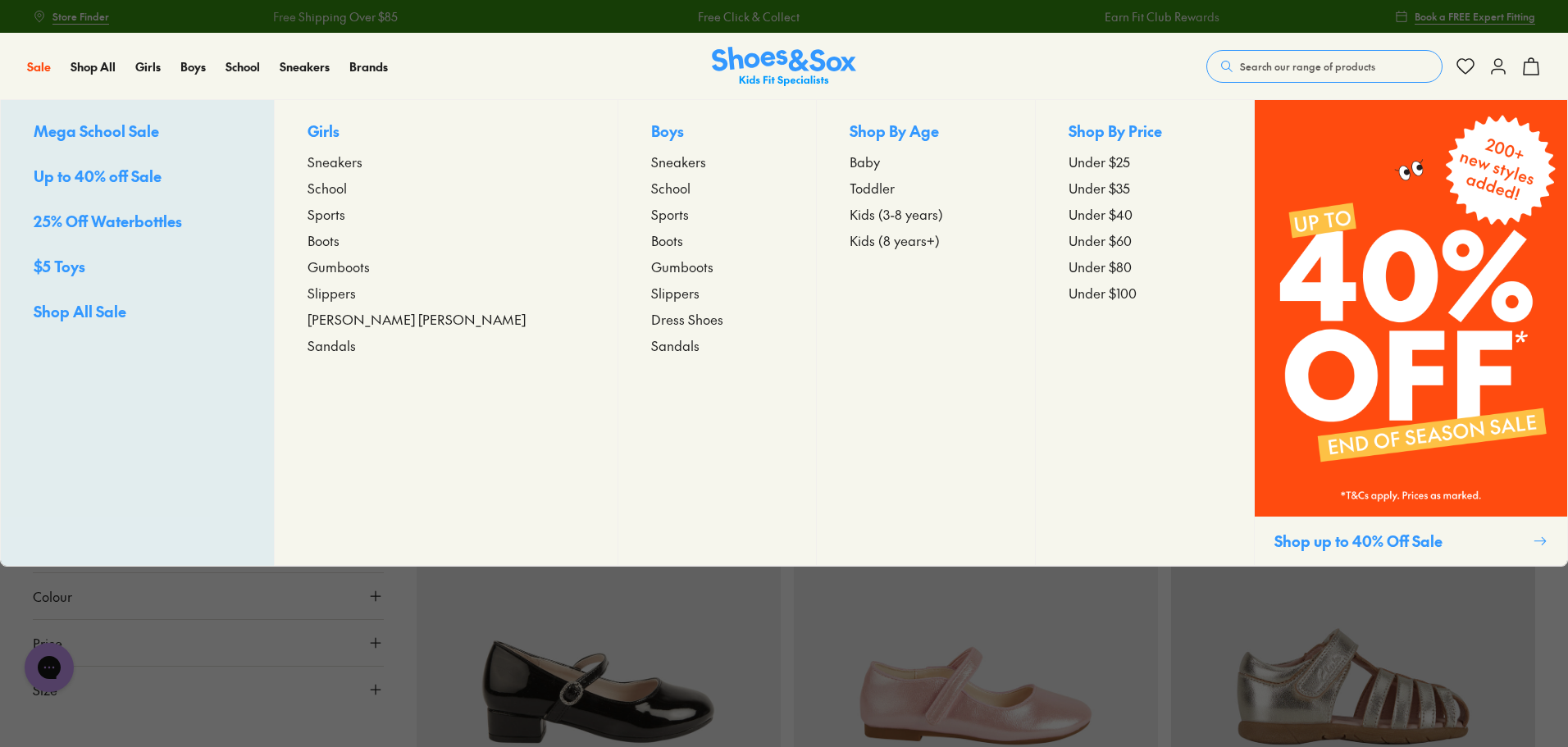 click on "Sneakers" at bounding box center [335, 162] 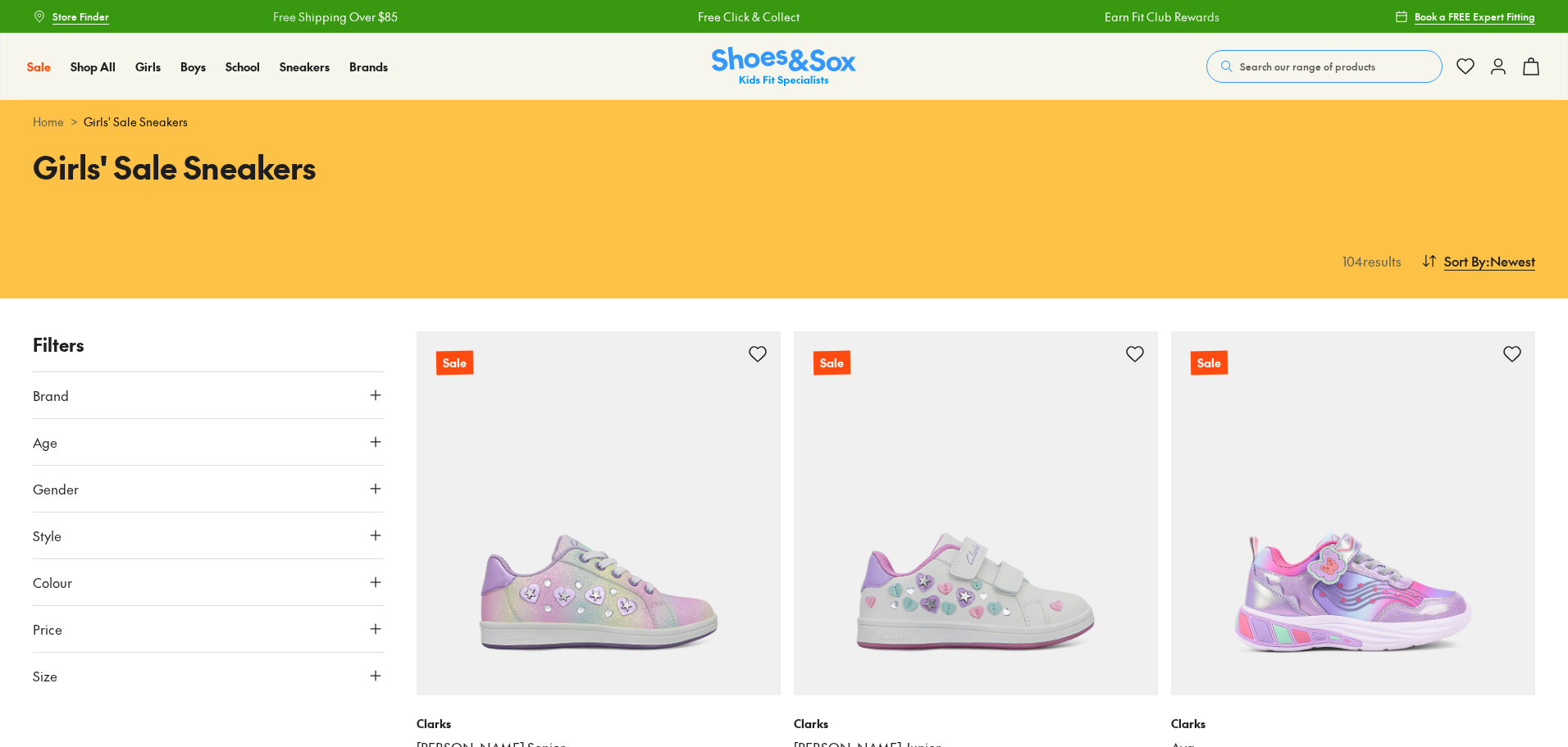 scroll, scrollTop: 0, scrollLeft: 0, axis: both 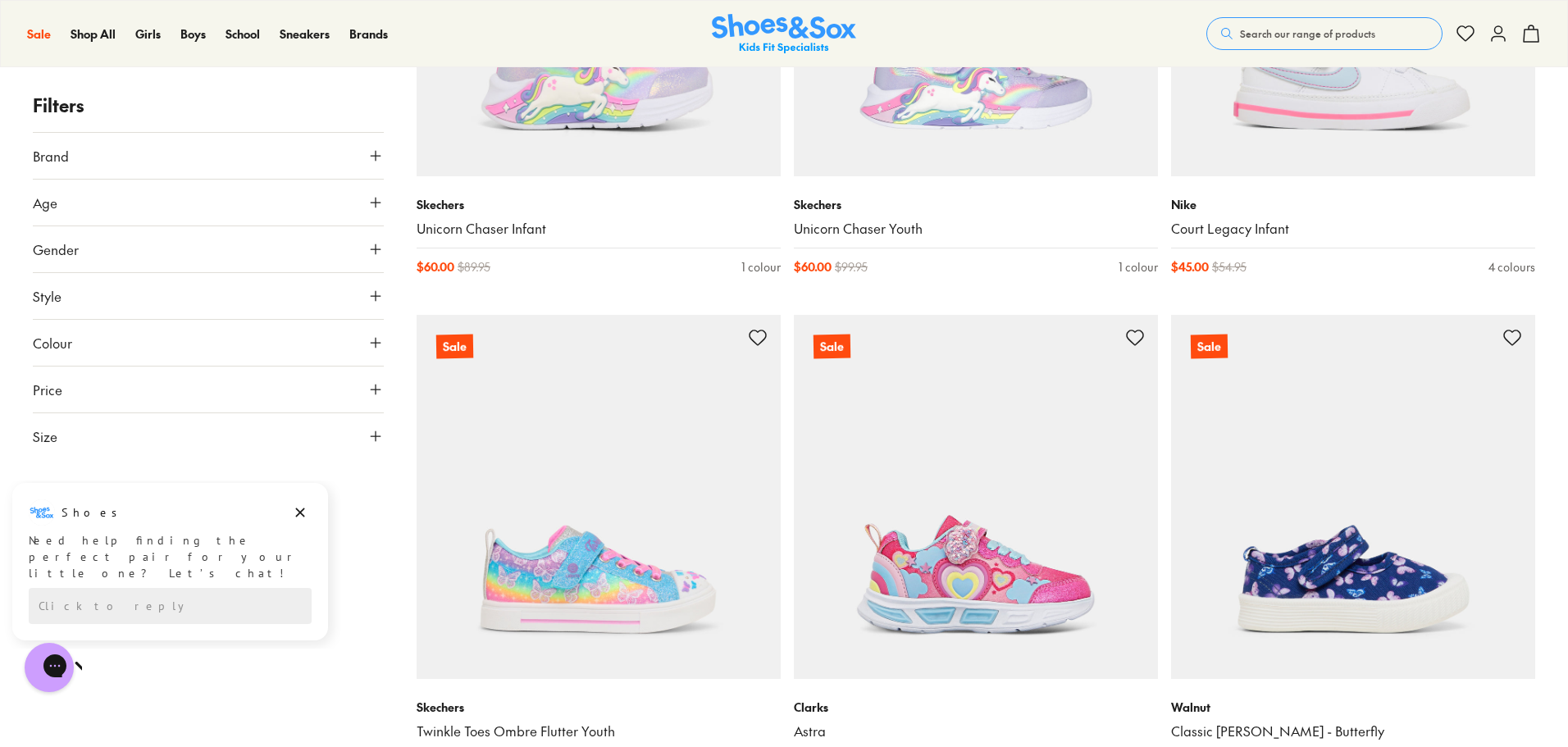click on "Size" at bounding box center (208, 436) 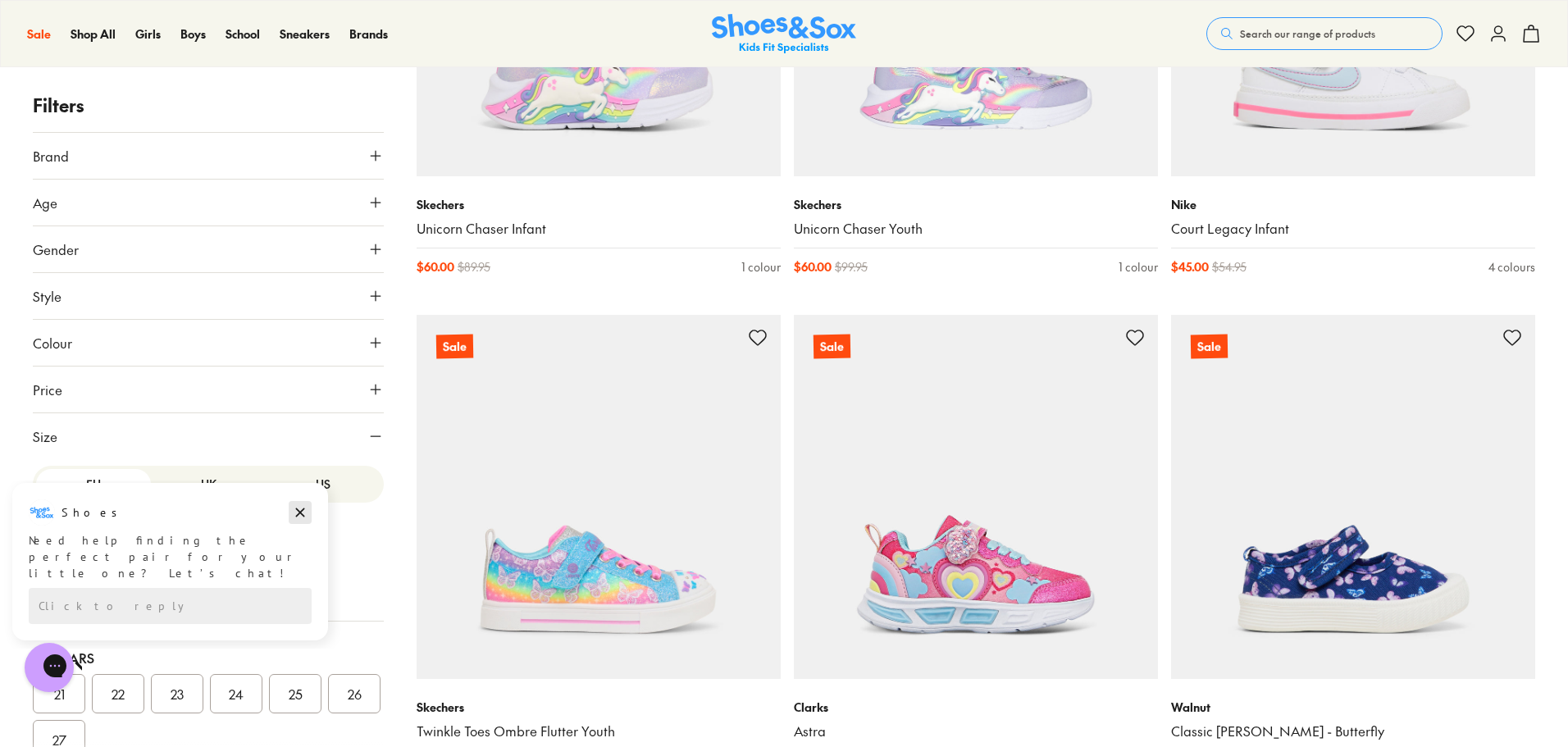 click 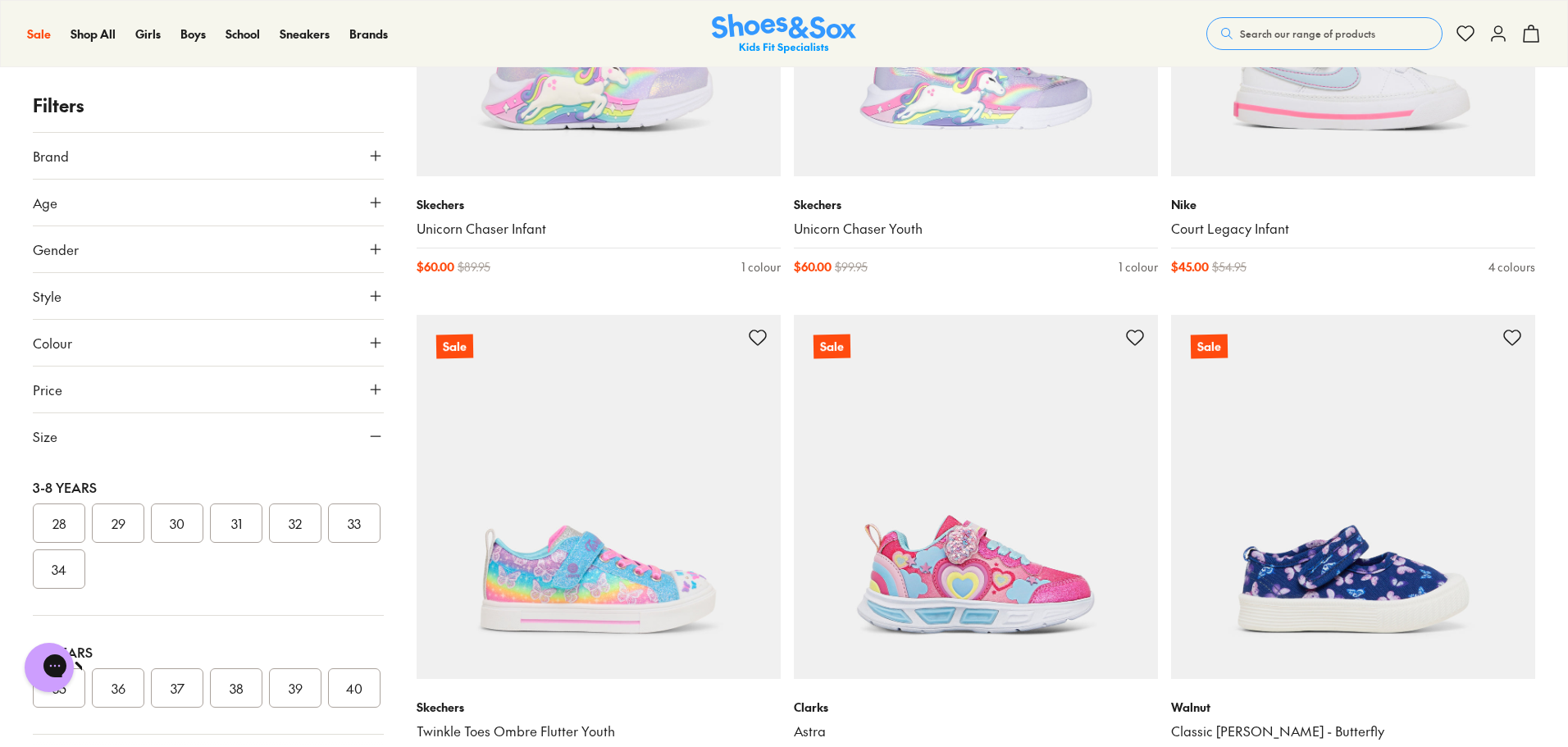 scroll, scrollTop: 381, scrollLeft: 0, axis: vertical 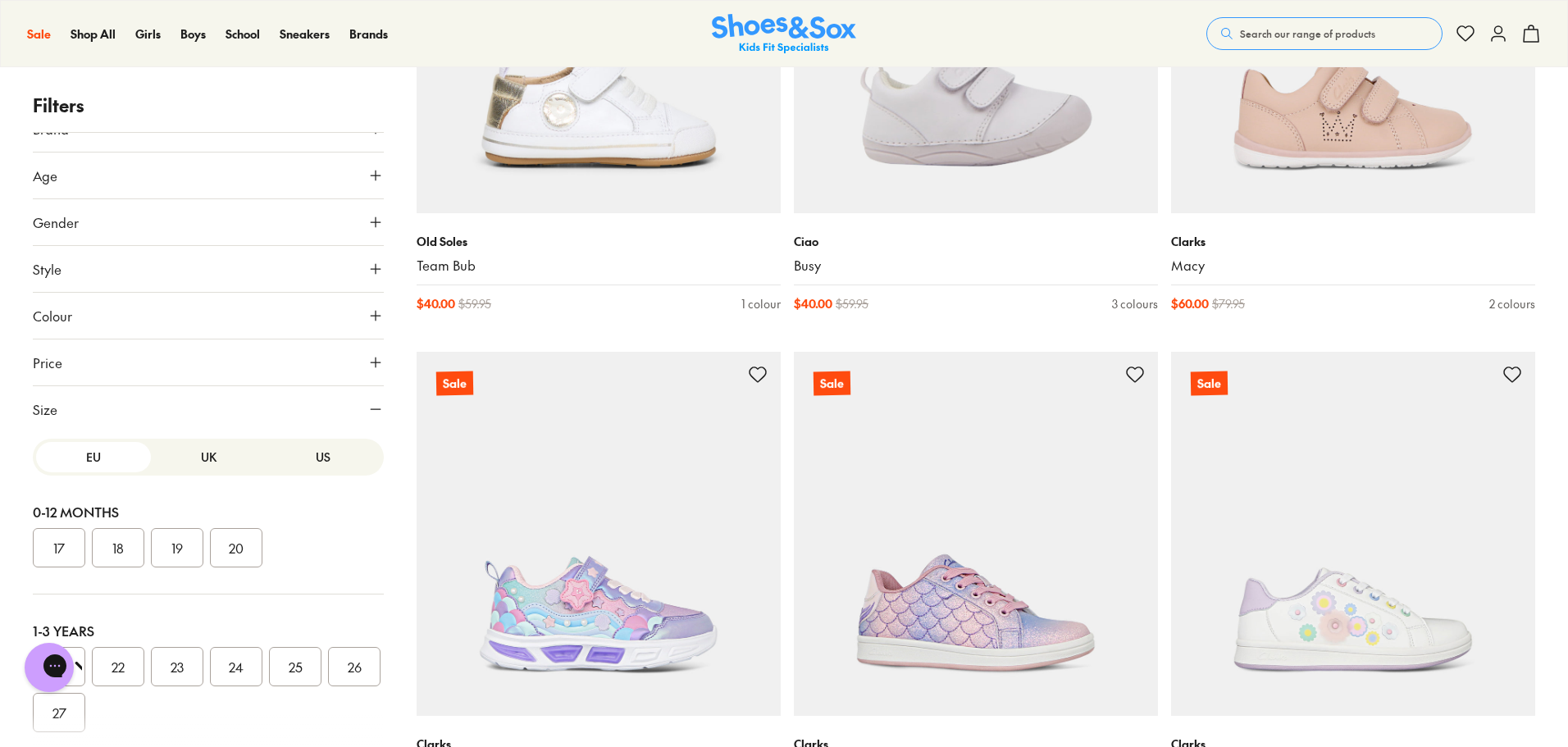 click at bounding box center (976, 534) 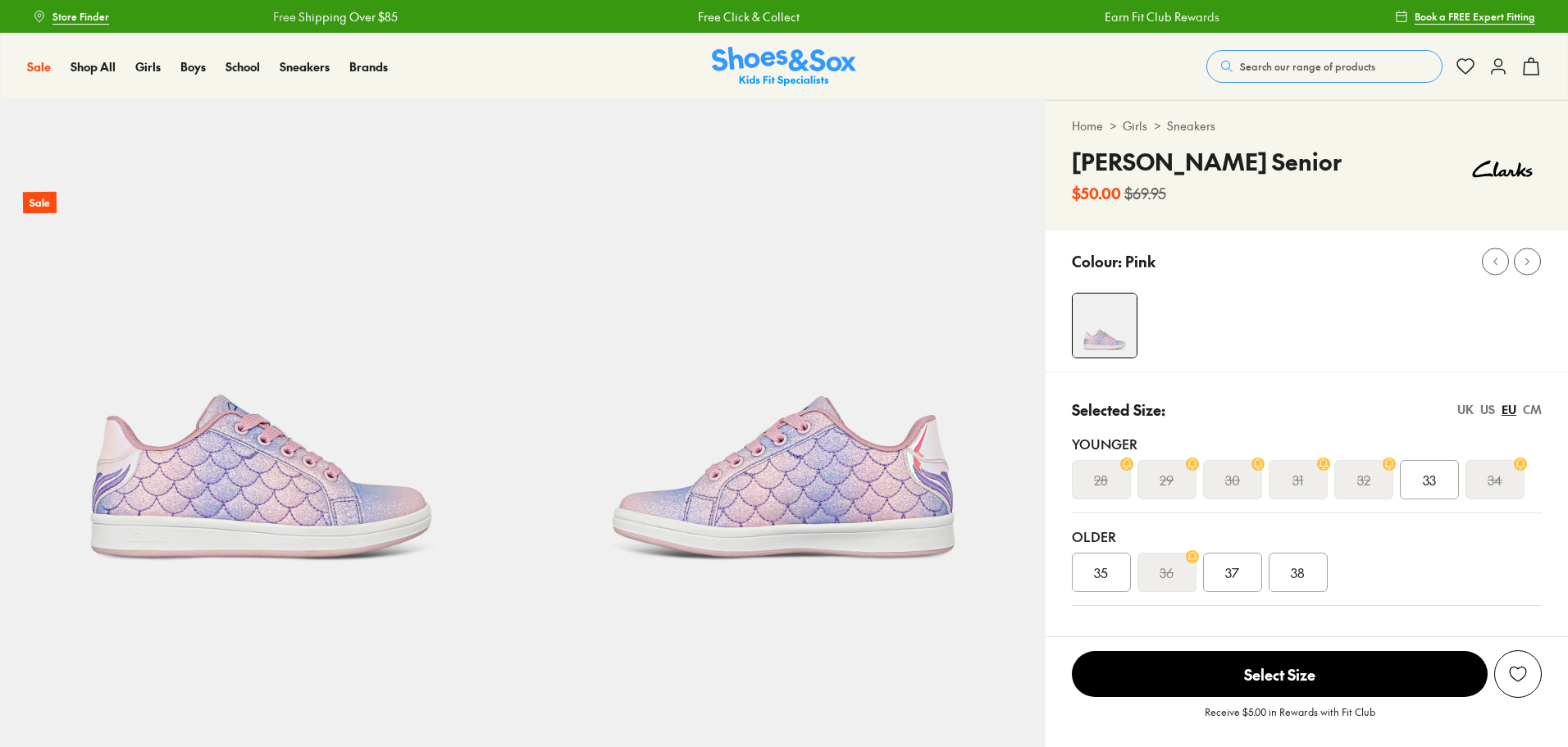 scroll, scrollTop: 0, scrollLeft: 0, axis: both 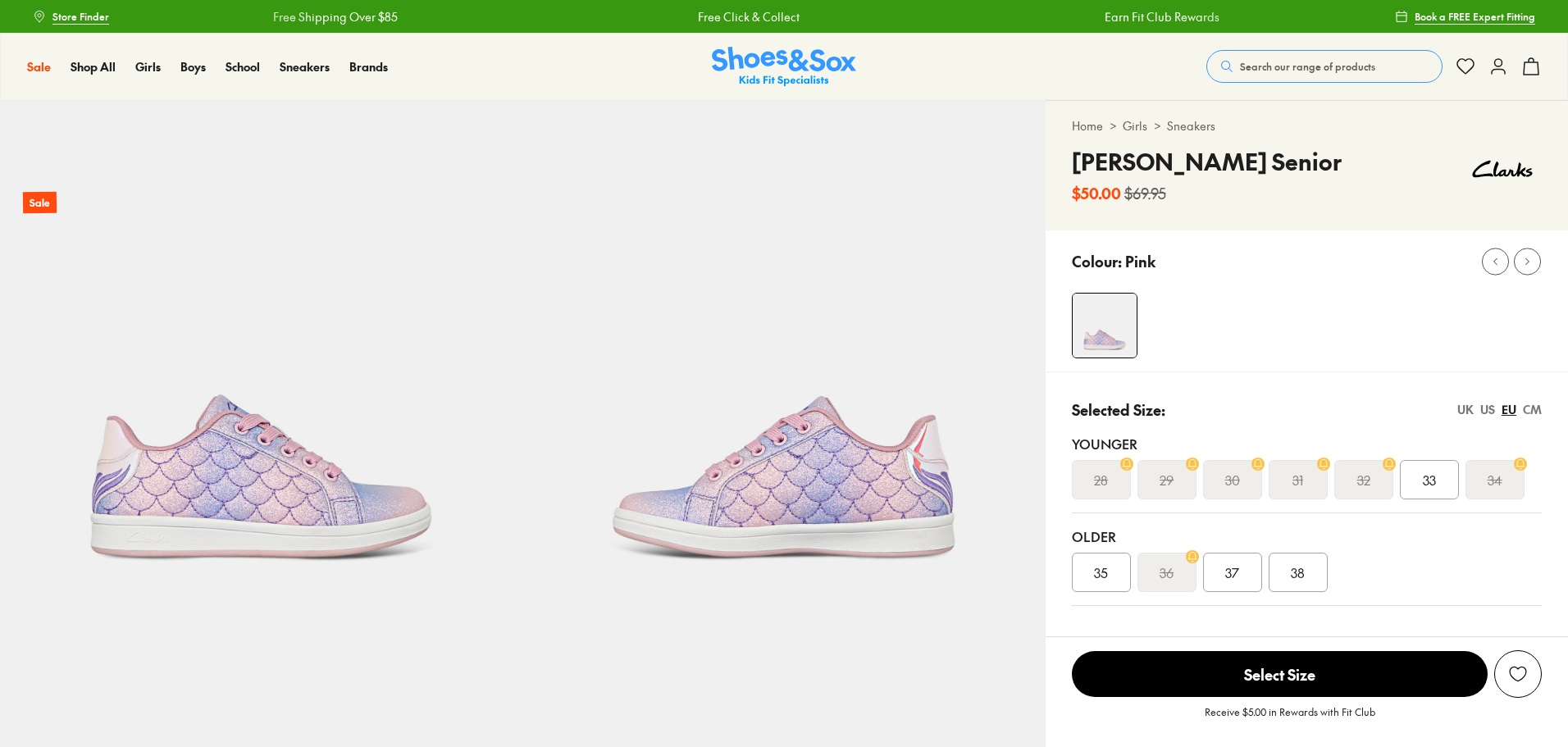 select on "*" 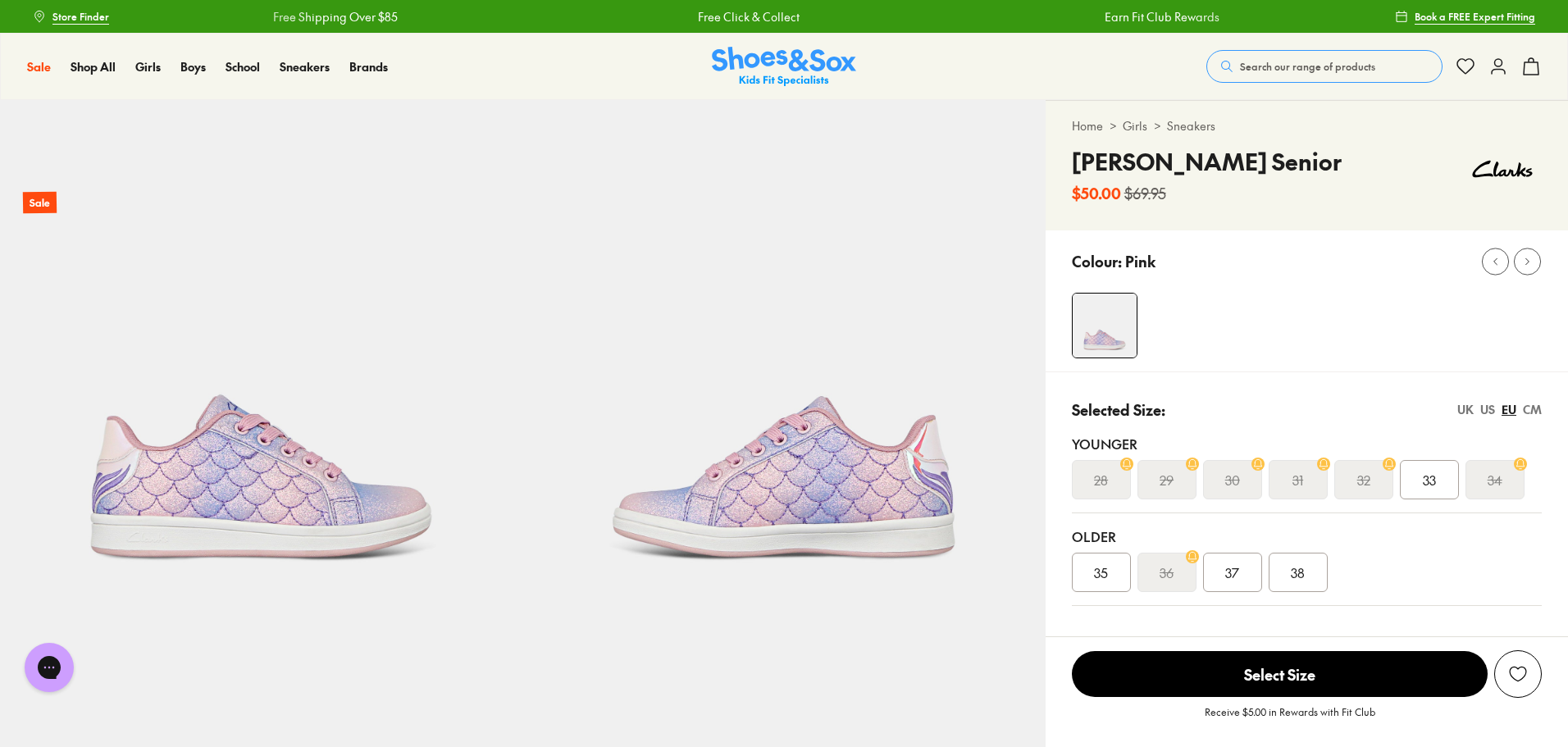 scroll, scrollTop: 0, scrollLeft: 0, axis: both 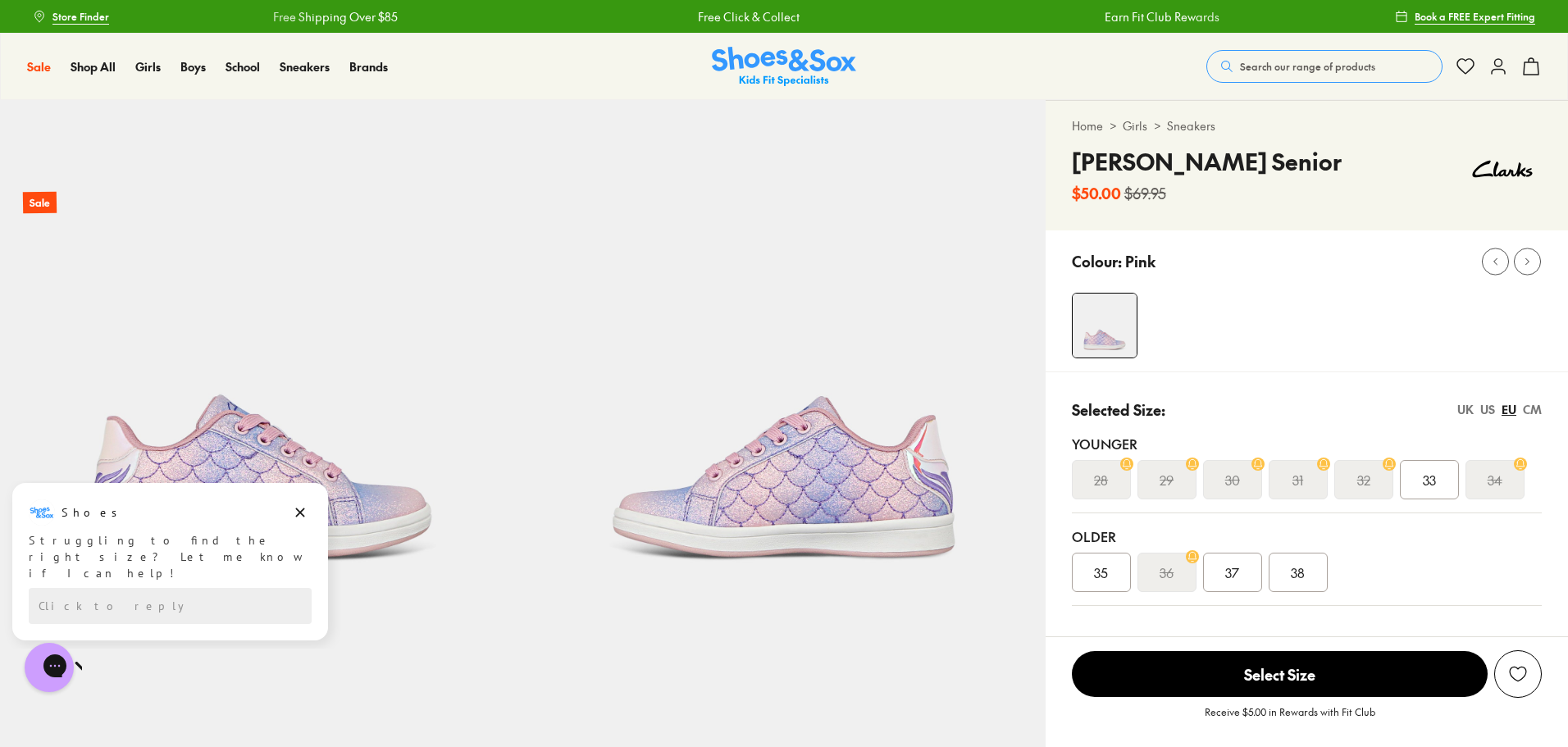 click on "UK" at bounding box center (1465, 409) 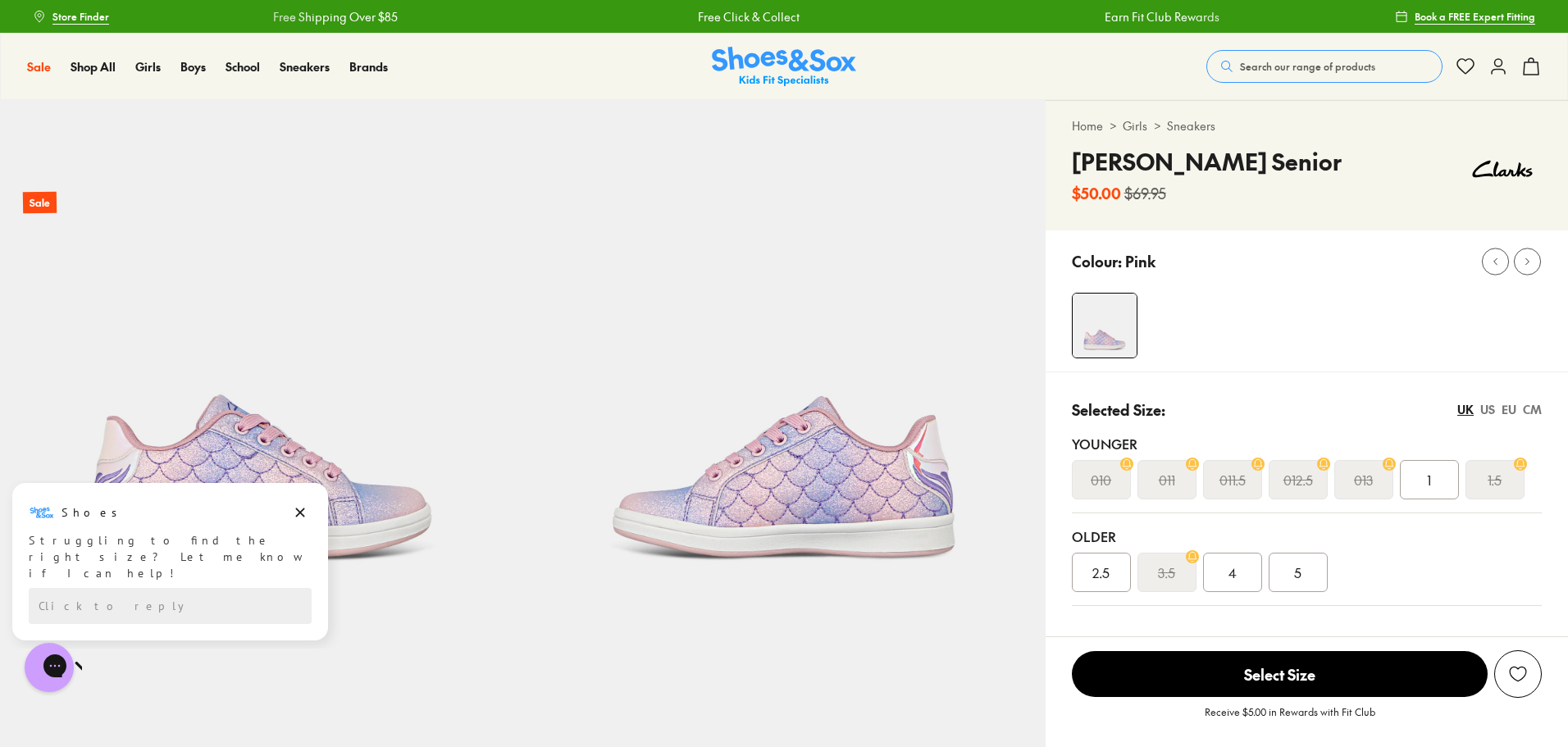 click on "US" at bounding box center [1488, 409] 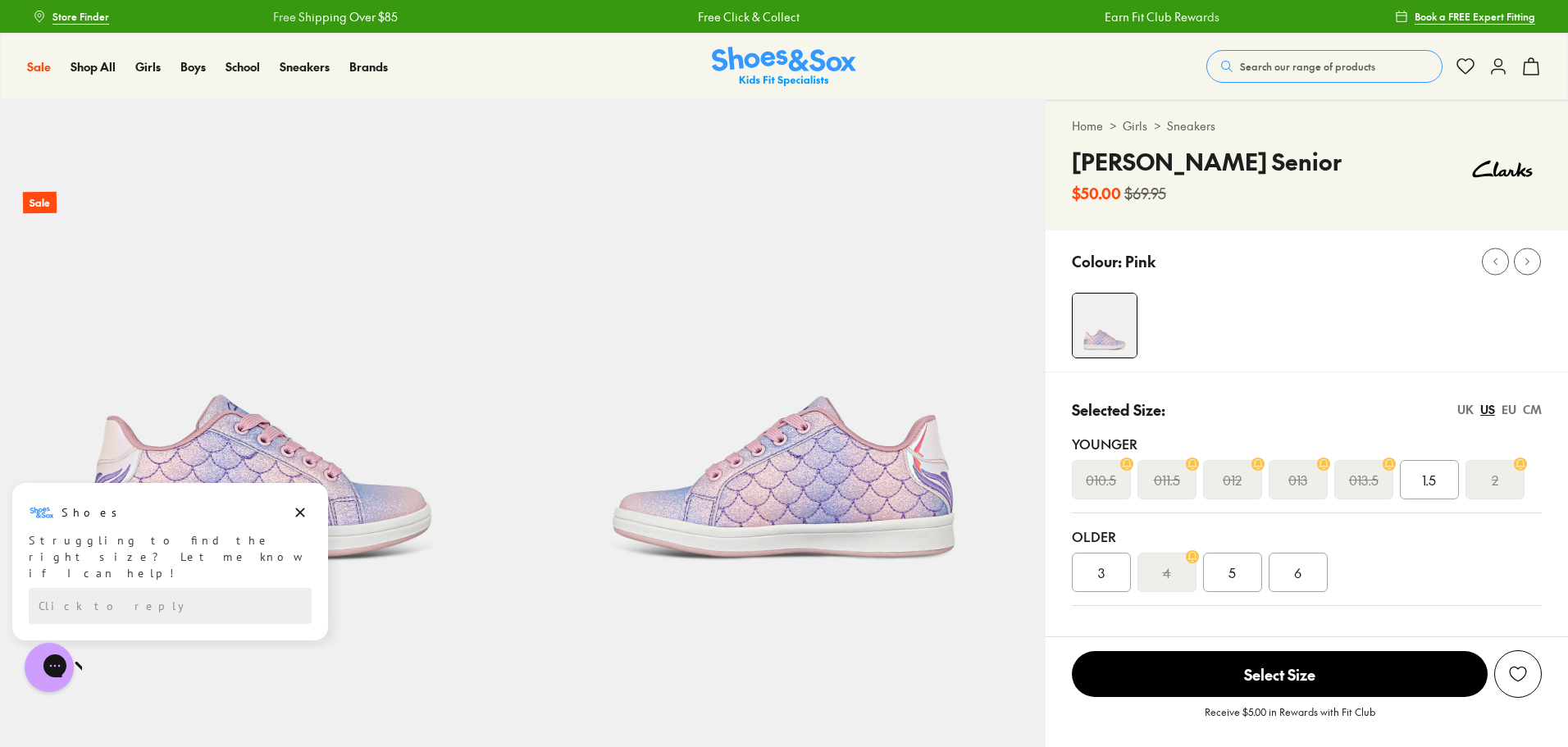 click on "UK" at bounding box center [1465, 409] 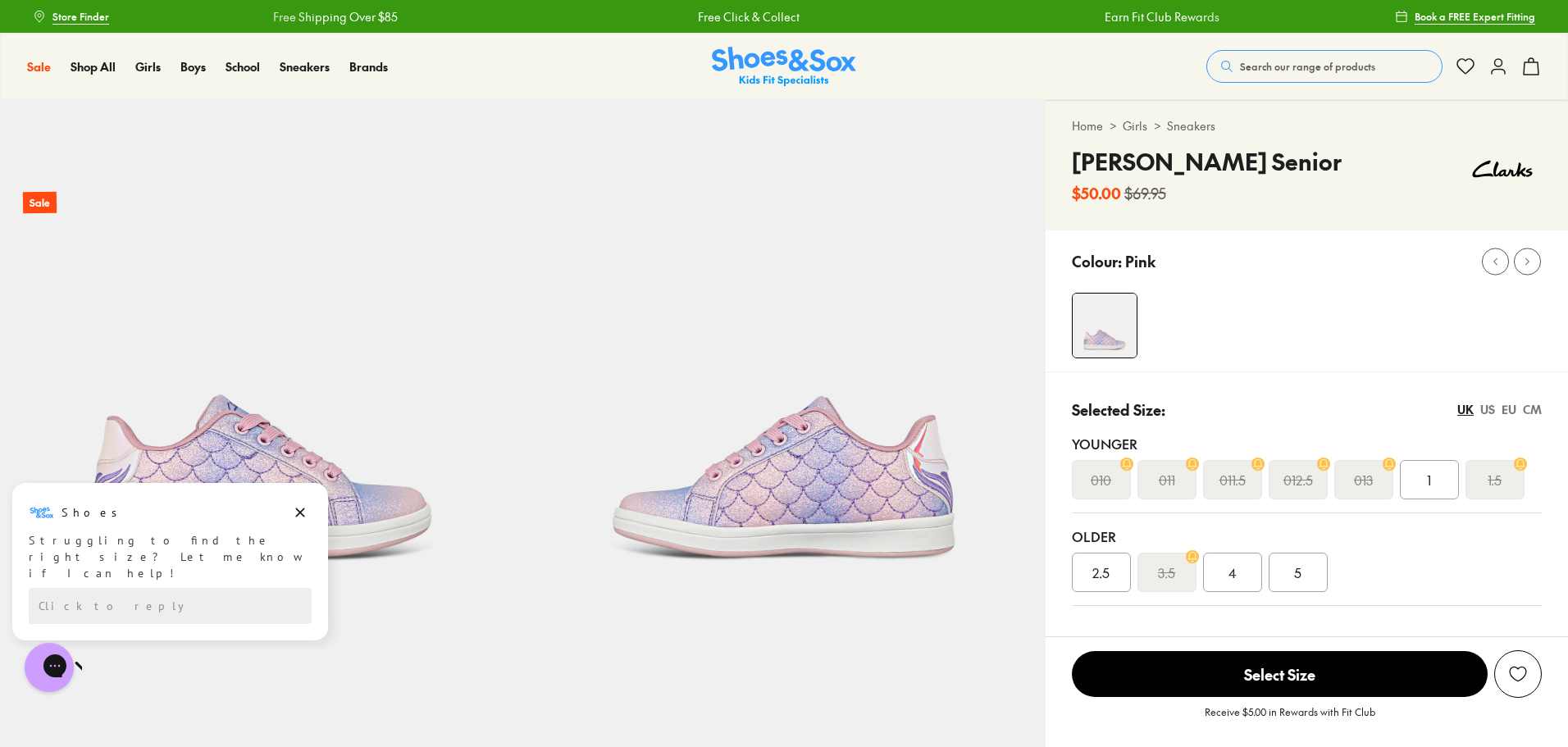 click on "EU" at bounding box center (1509, 409) 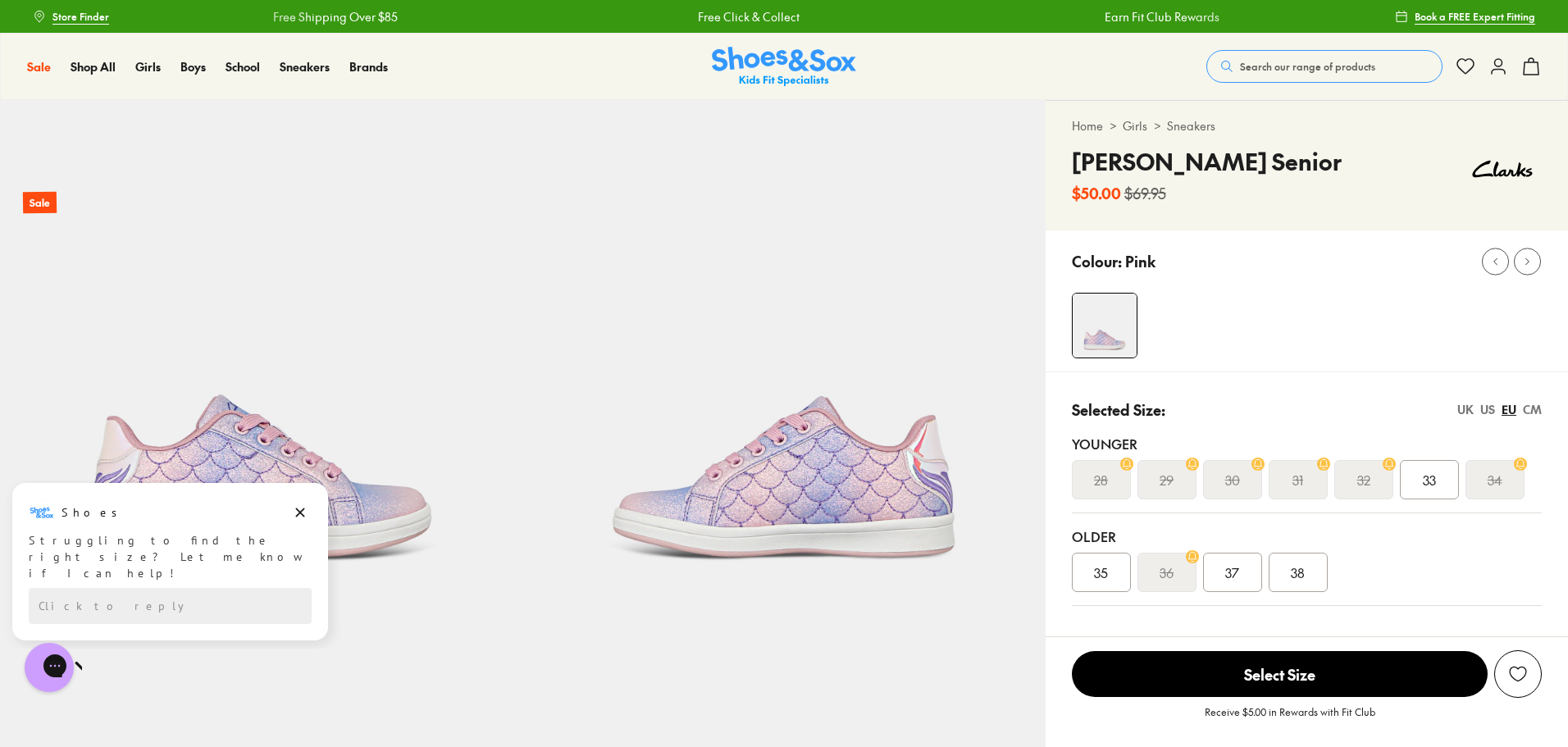 click on "UK" at bounding box center [1465, 409] 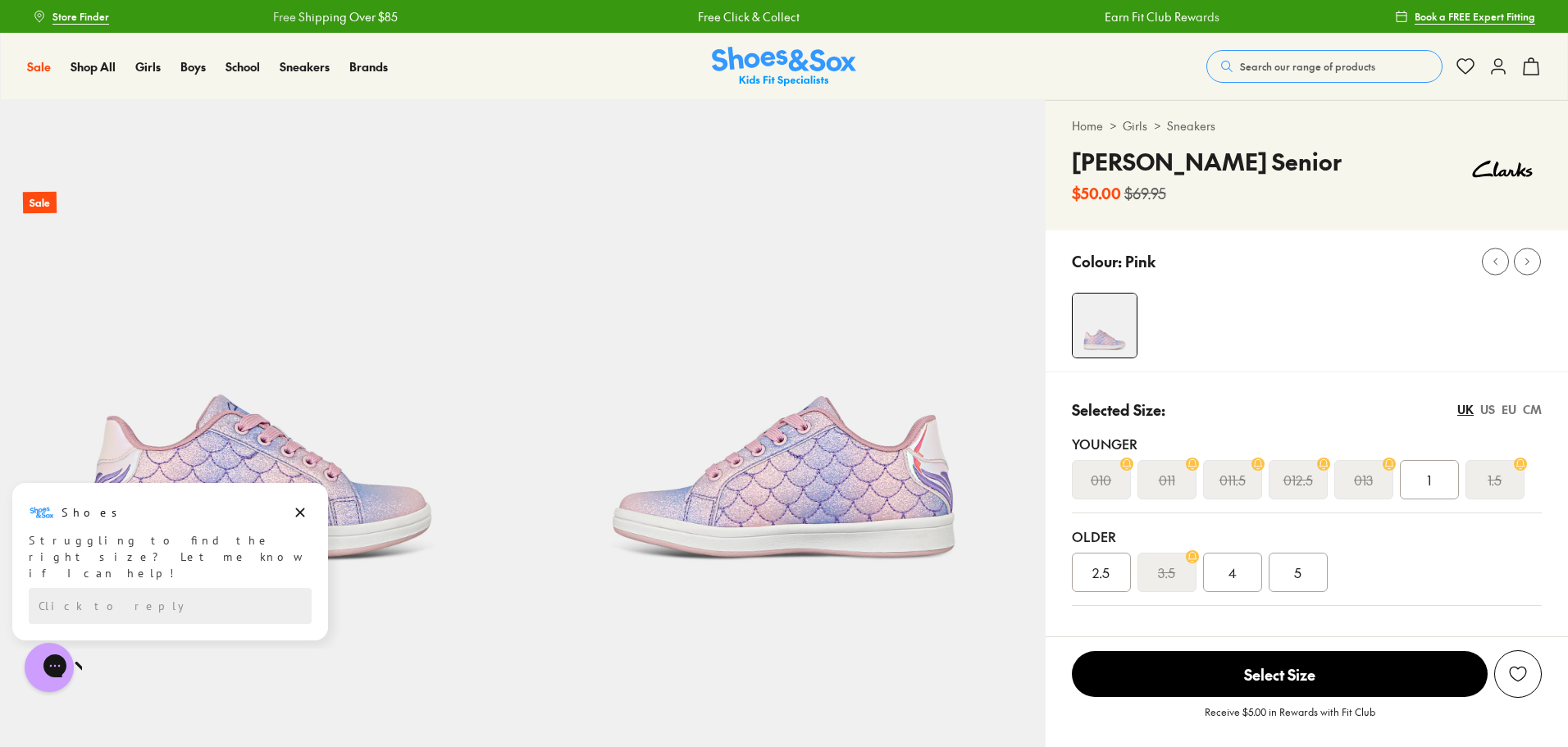 click on "EU" at bounding box center (1509, 409) 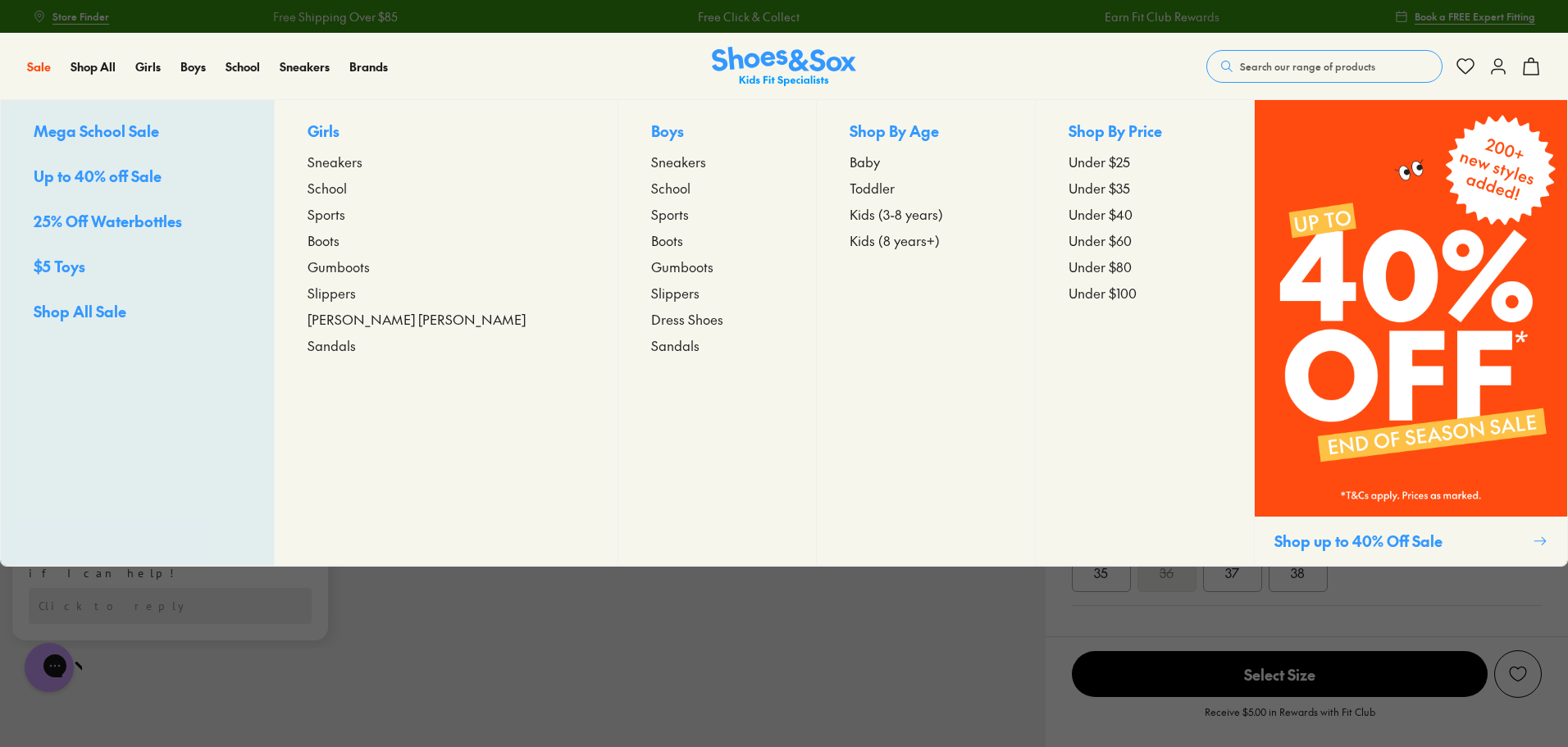 click on "Sneakers" at bounding box center (335, 162) 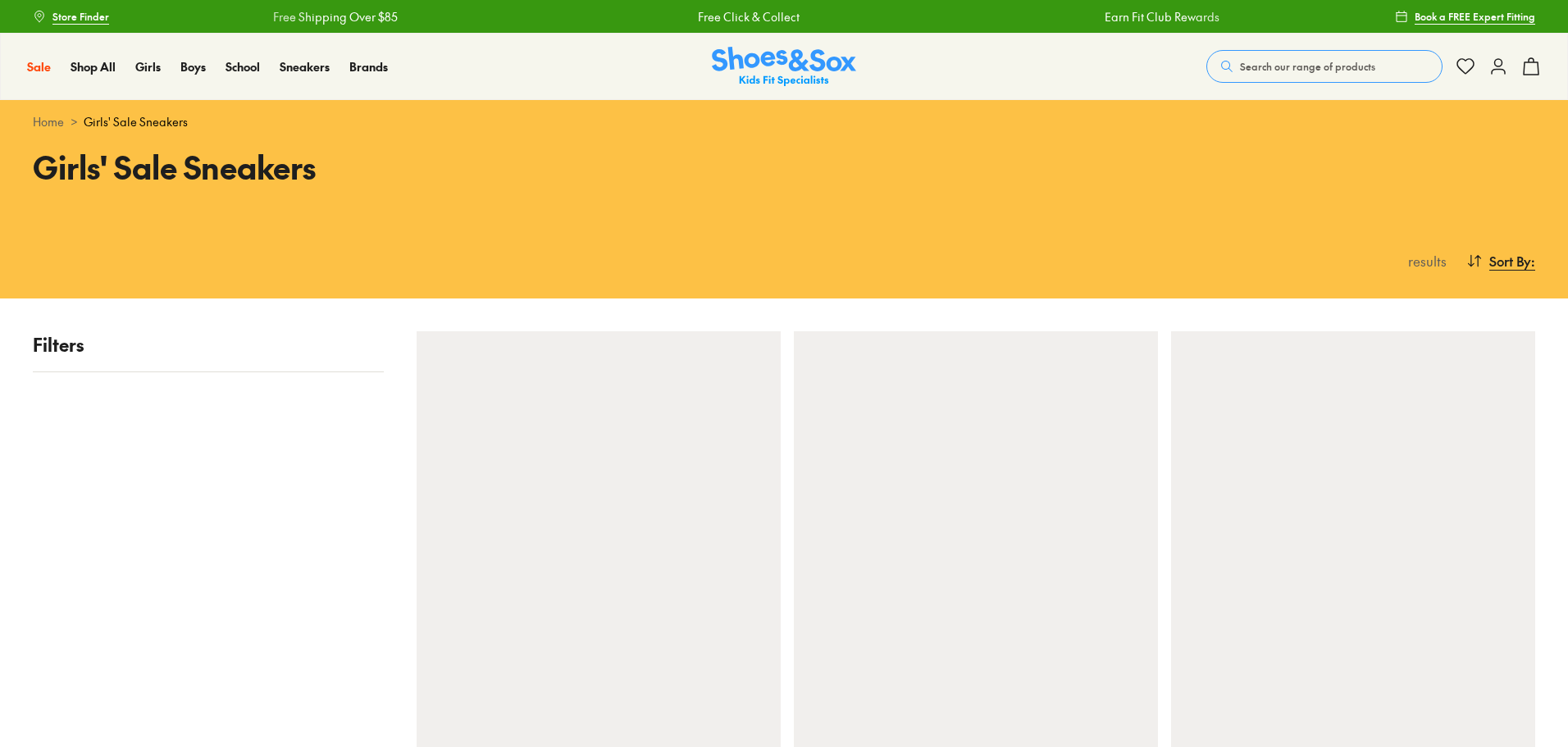 scroll, scrollTop: 0, scrollLeft: 0, axis: both 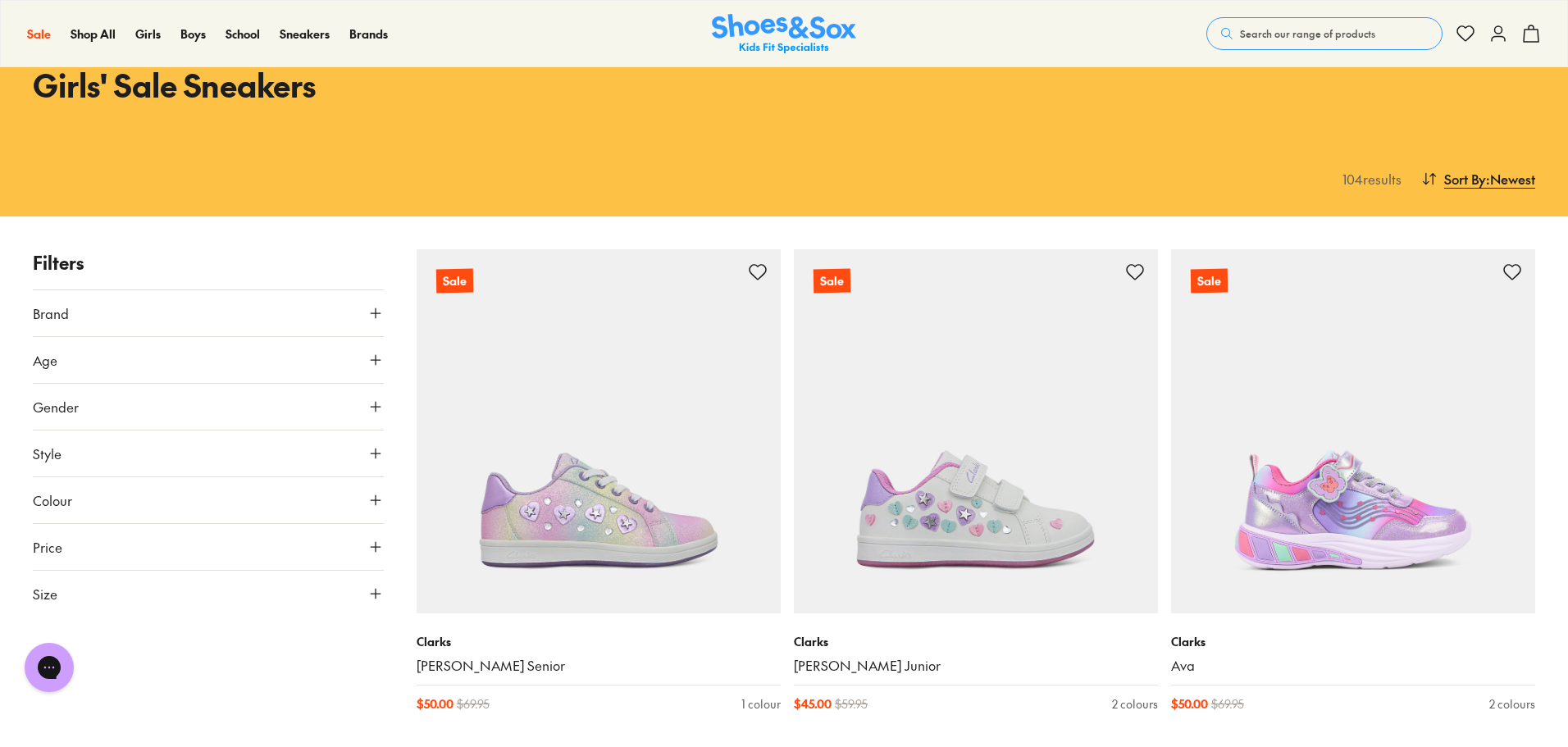 click 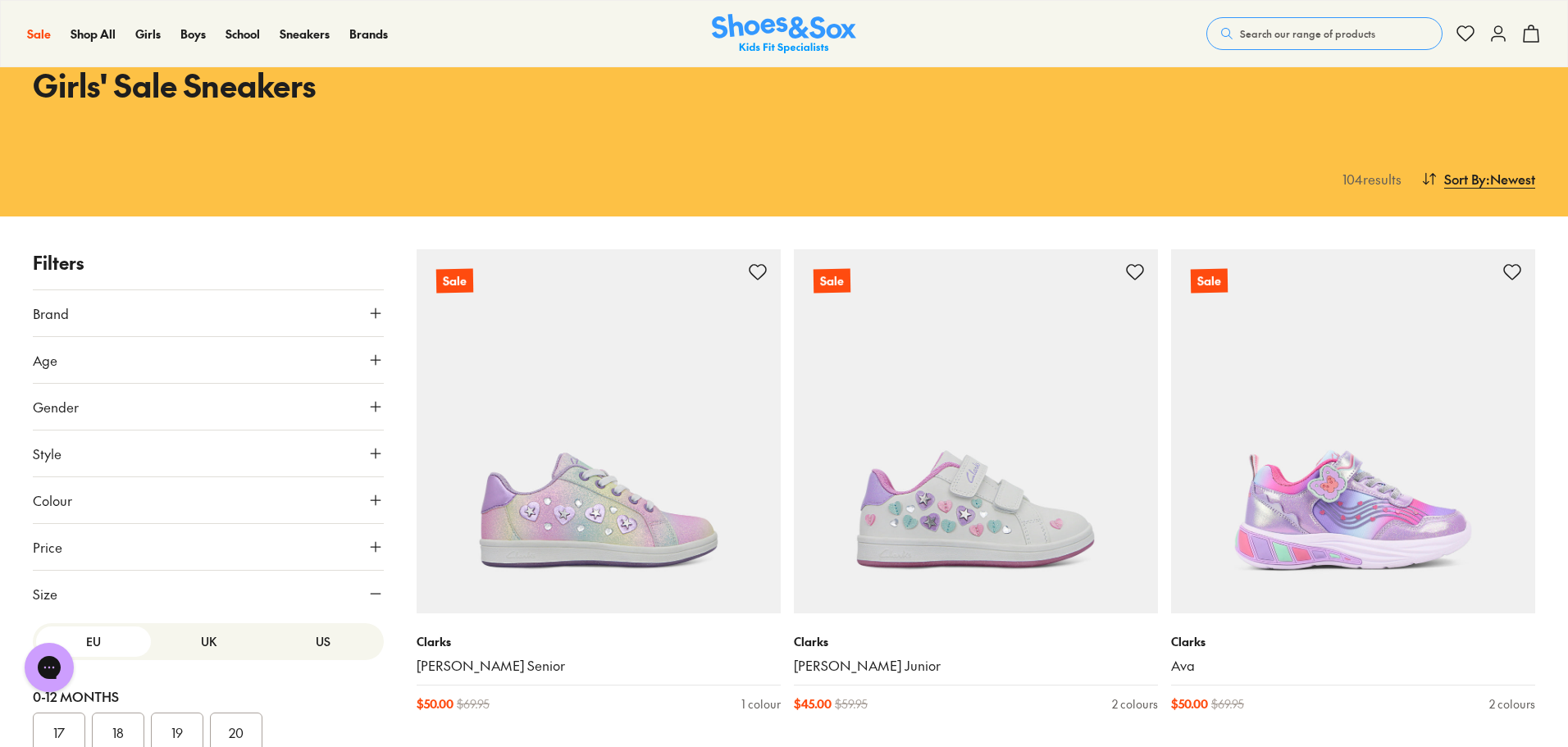 scroll, scrollTop: 27, scrollLeft: 0, axis: vertical 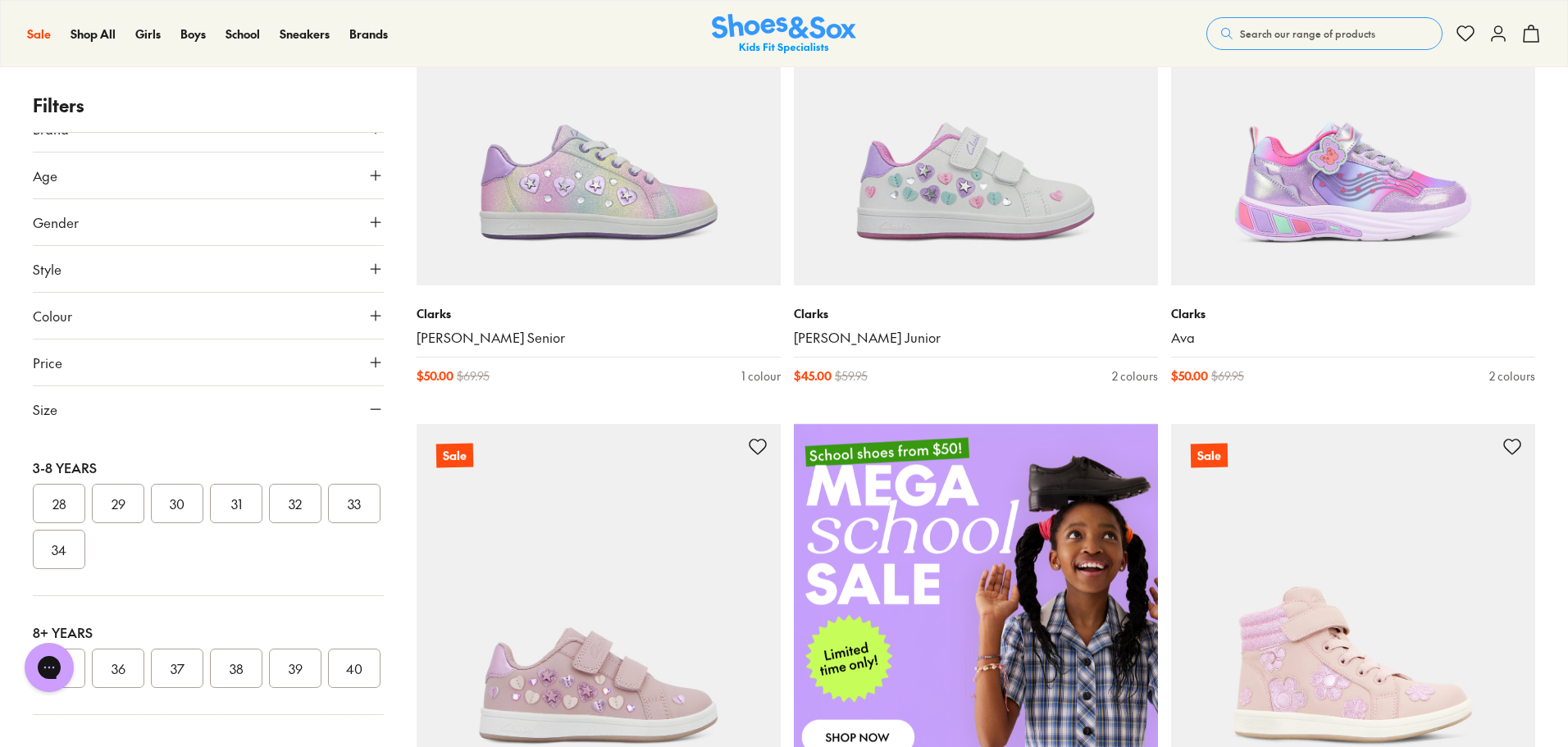 click on "34" at bounding box center (59, 549) 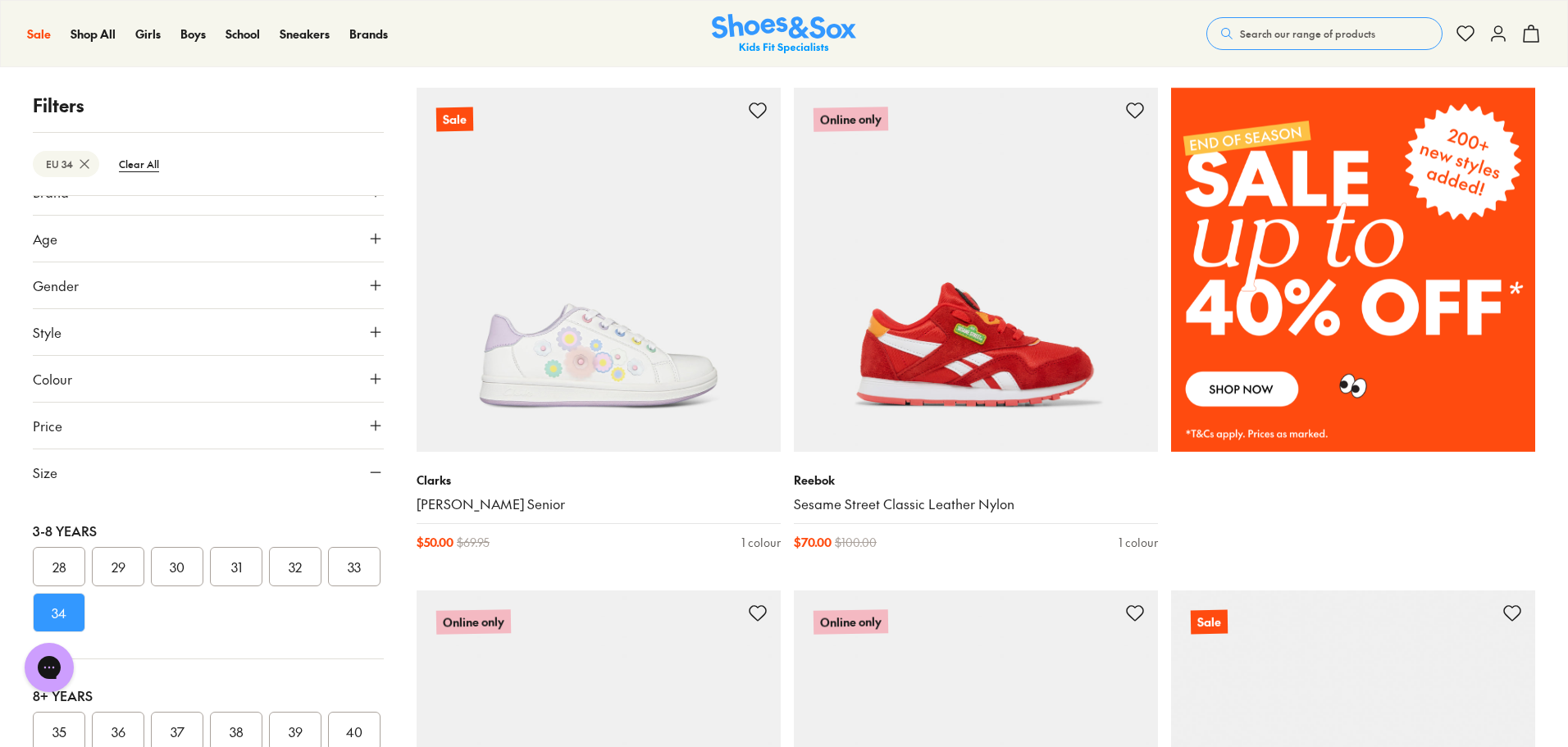 scroll, scrollTop: 1243, scrollLeft: 0, axis: vertical 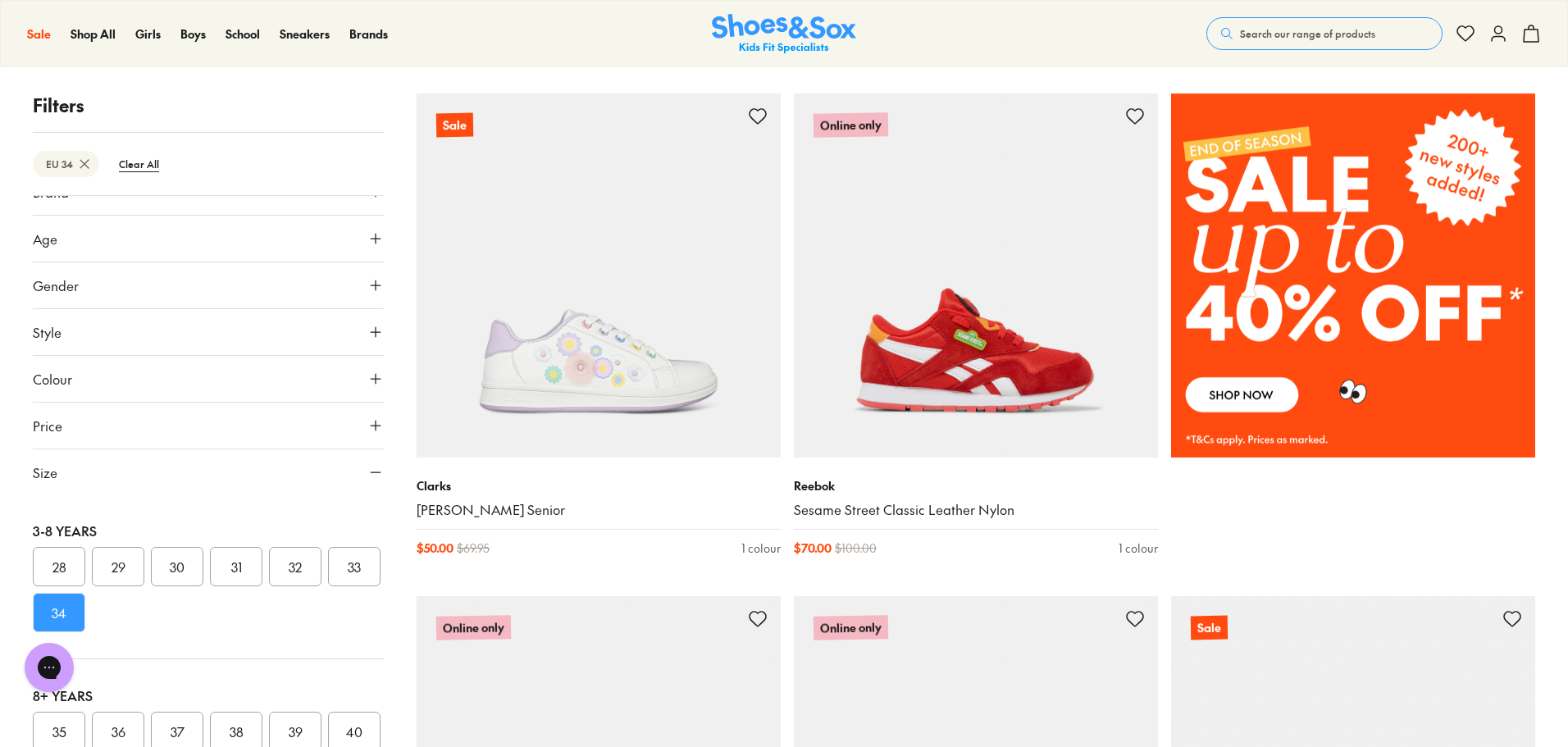 click on "33" at bounding box center (354, 567) 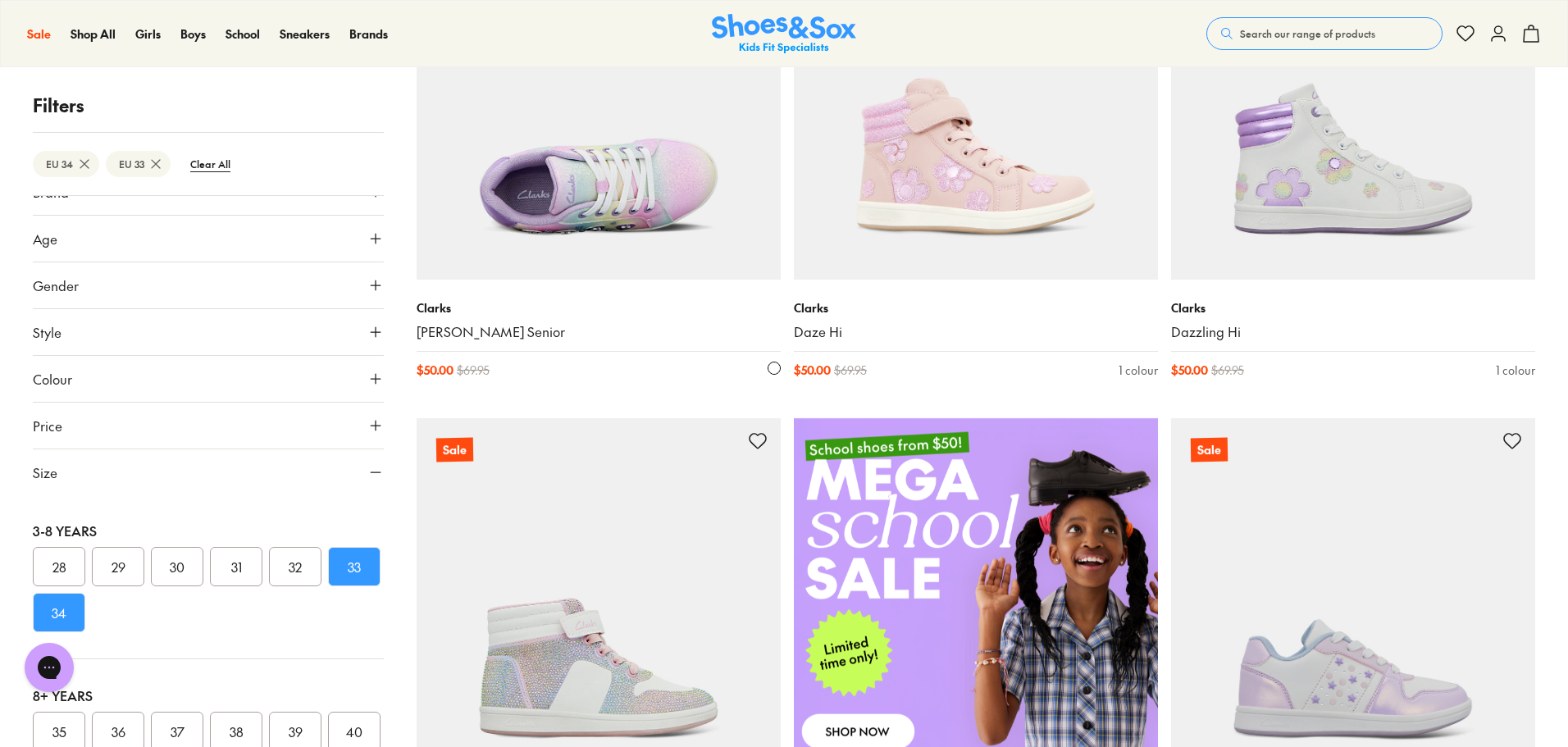 scroll, scrollTop: 449, scrollLeft: 0, axis: vertical 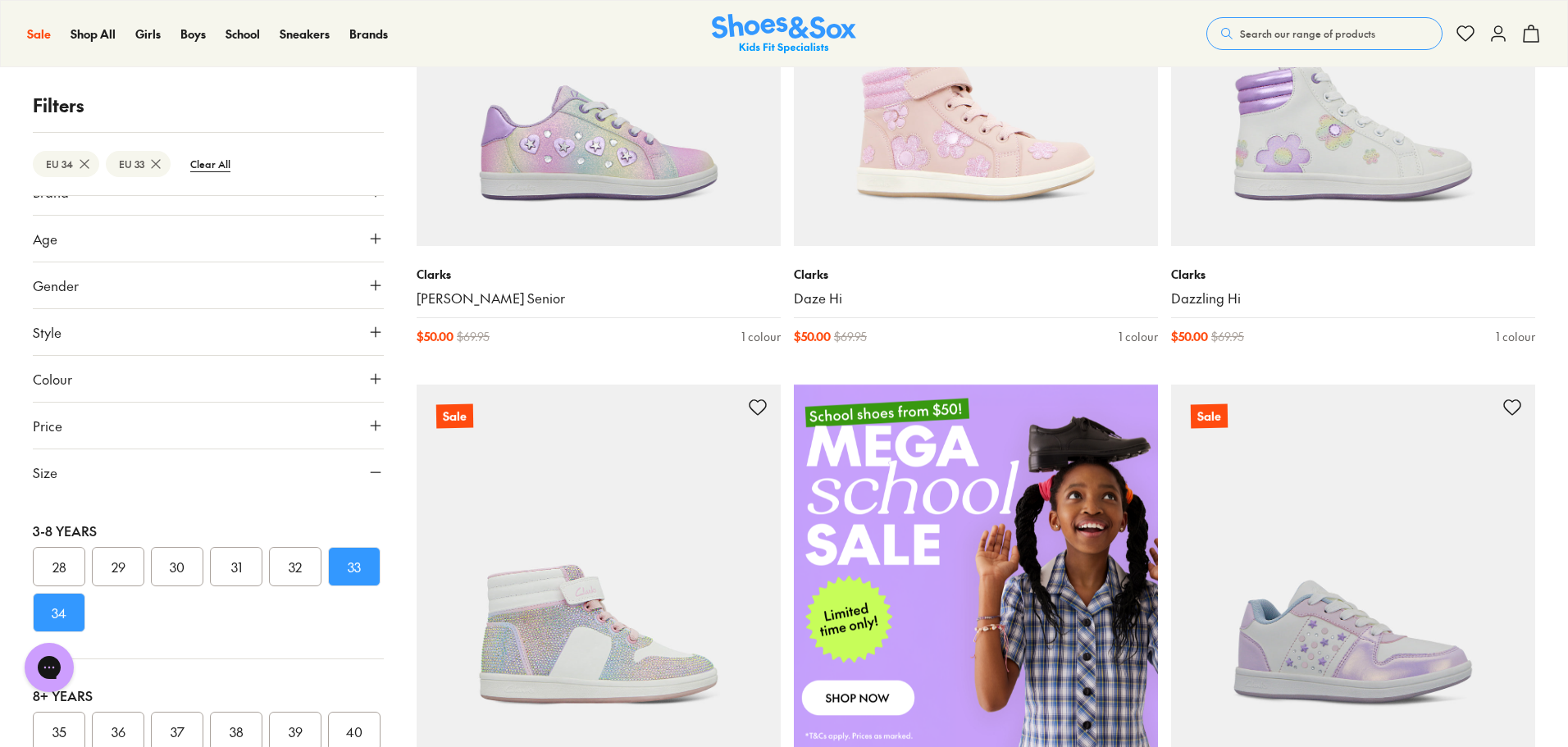 click at bounding box center [1353, 567] 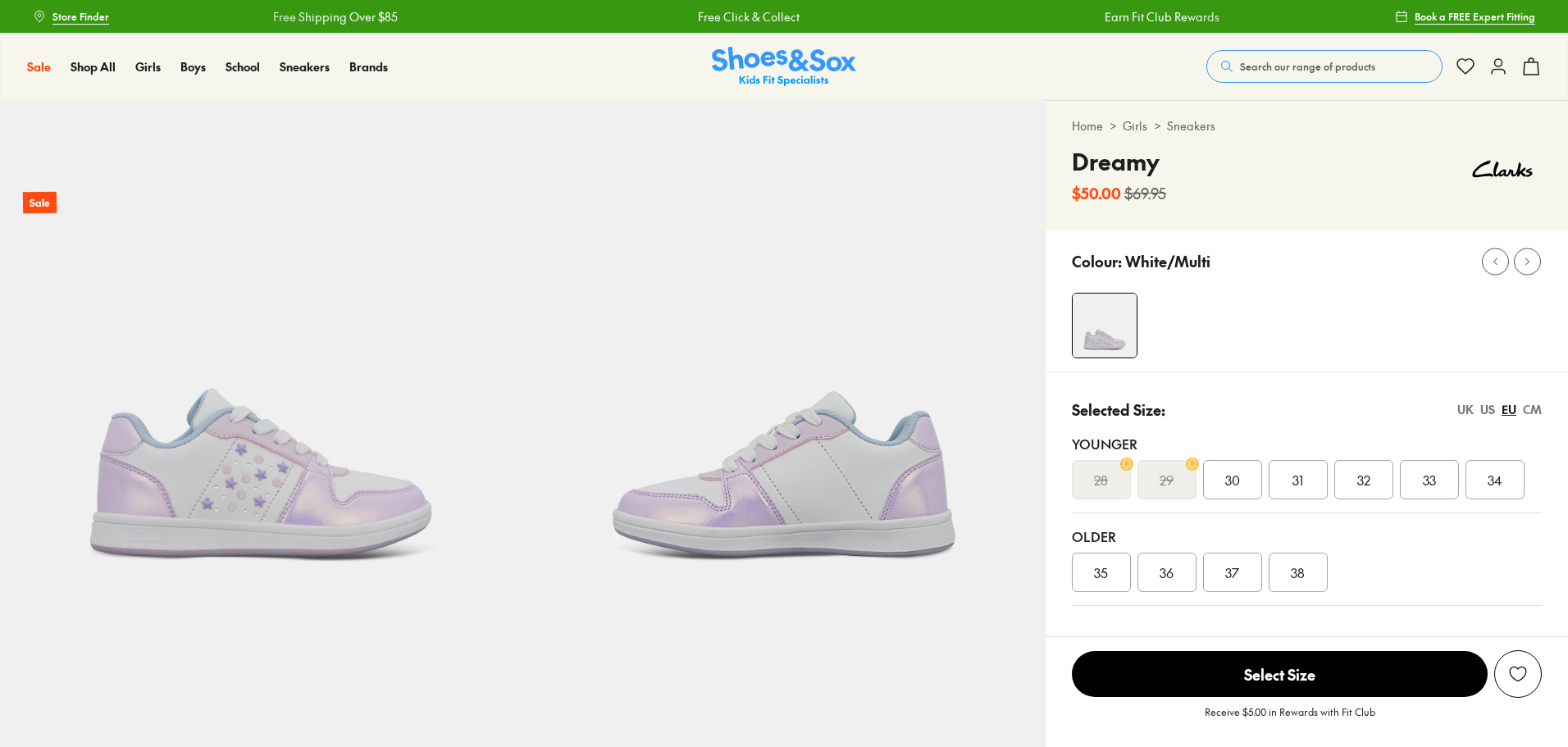 scroll, scrollTop: 0, scrollLeft: 0, axis: both 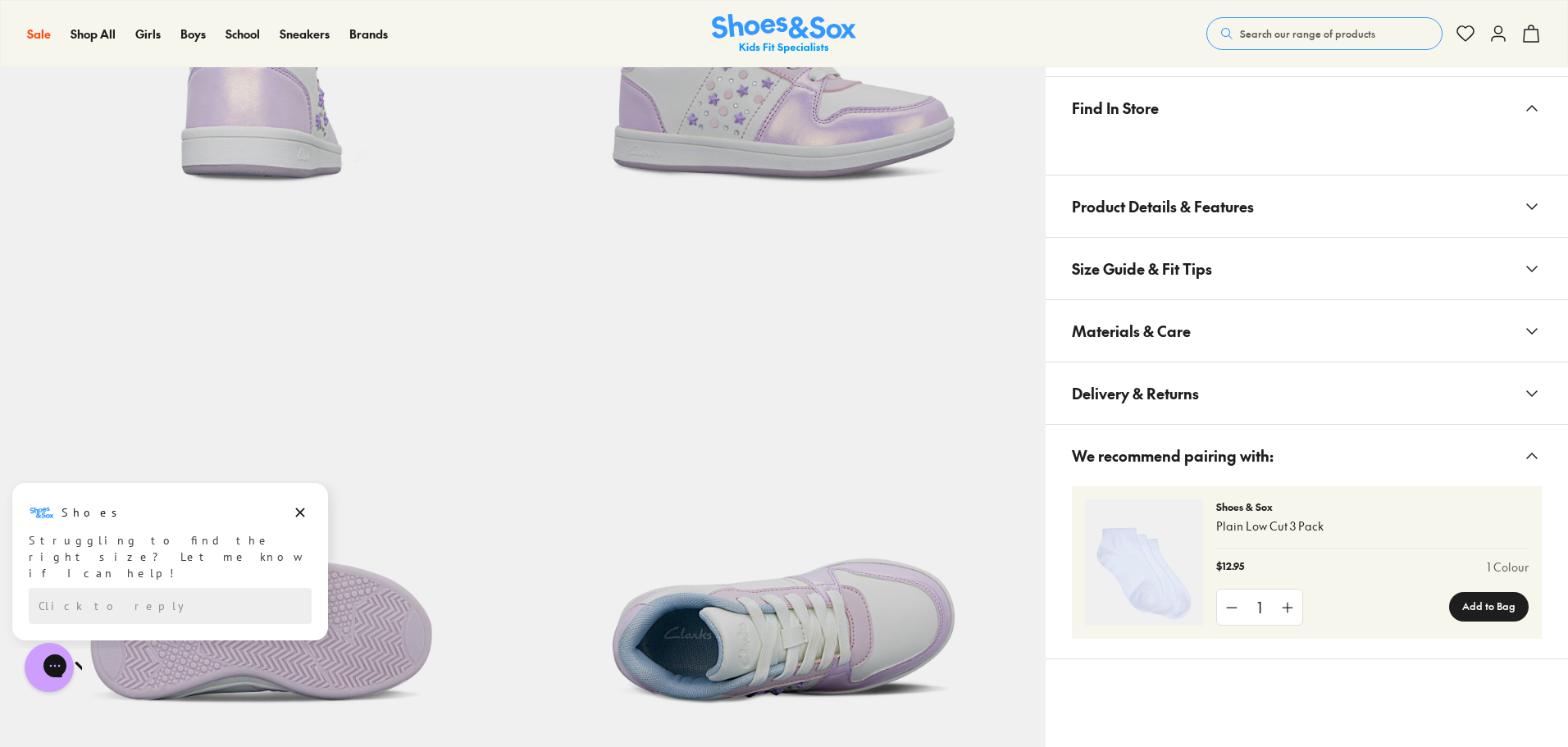 click on "Product Details & Features" at bounding box center [1163, 206] 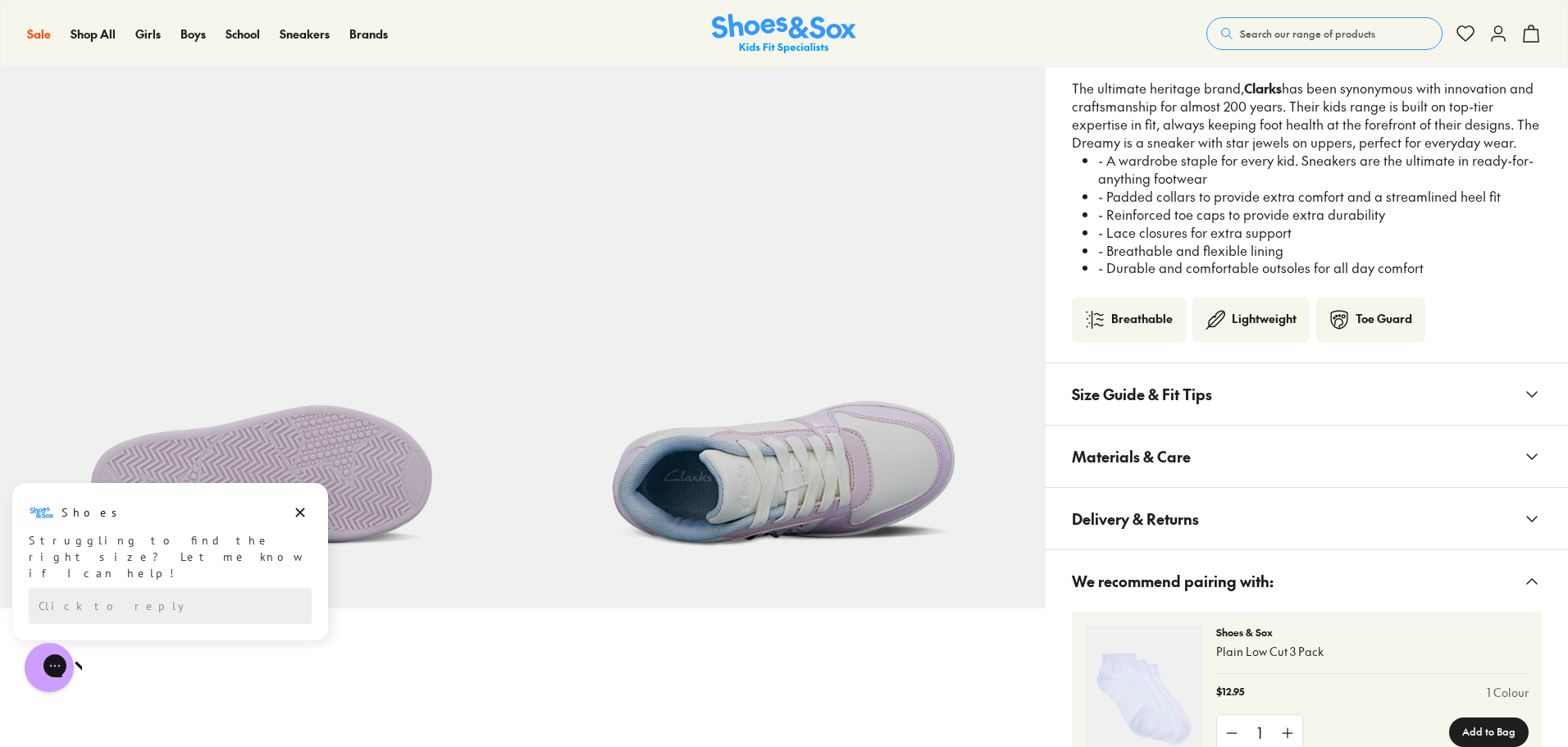 scroll, scrollTop: 1066, scrollLeft: 0, axis: vertical 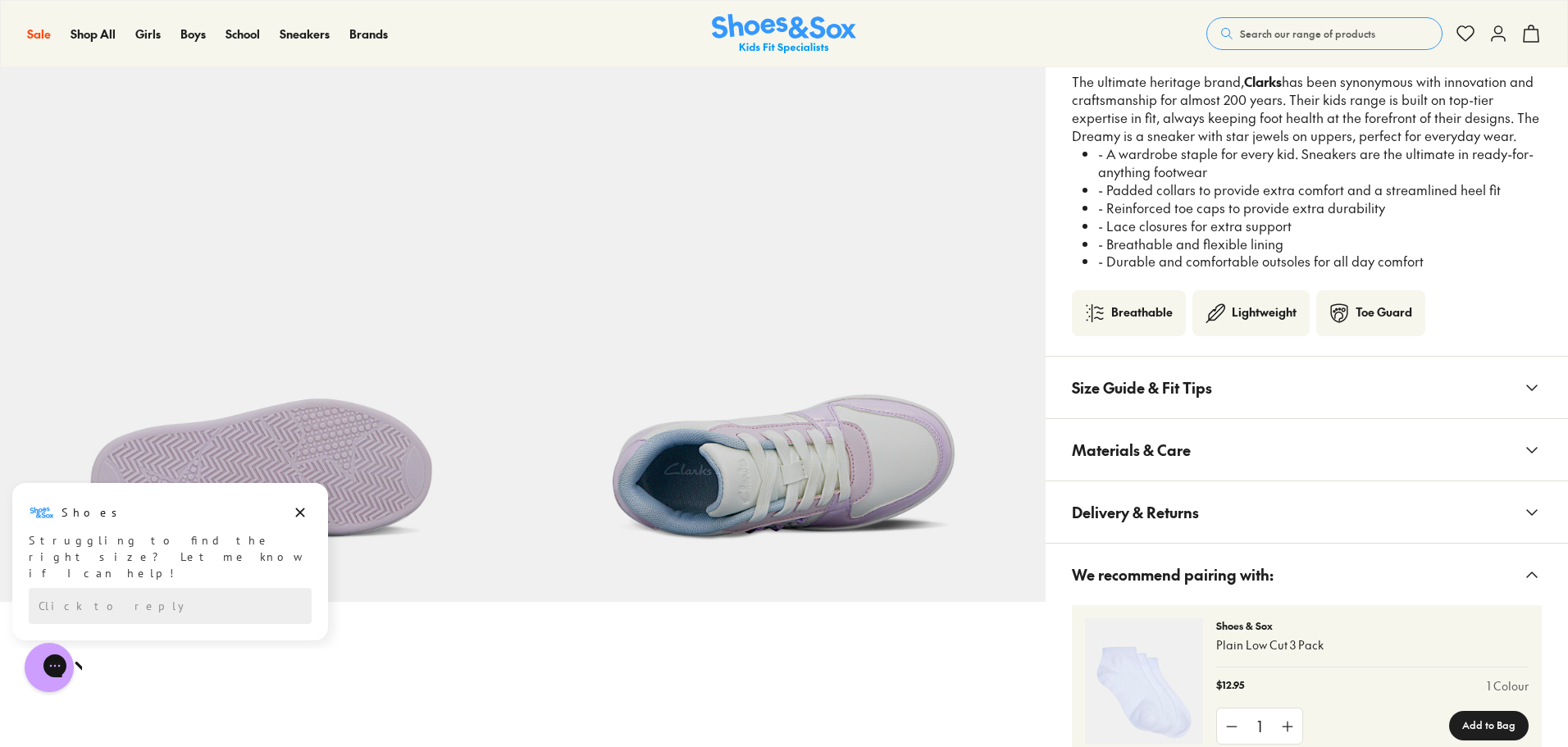 click on "Pinch & Zoom  (100%)" at bounding box center [522, -94] 